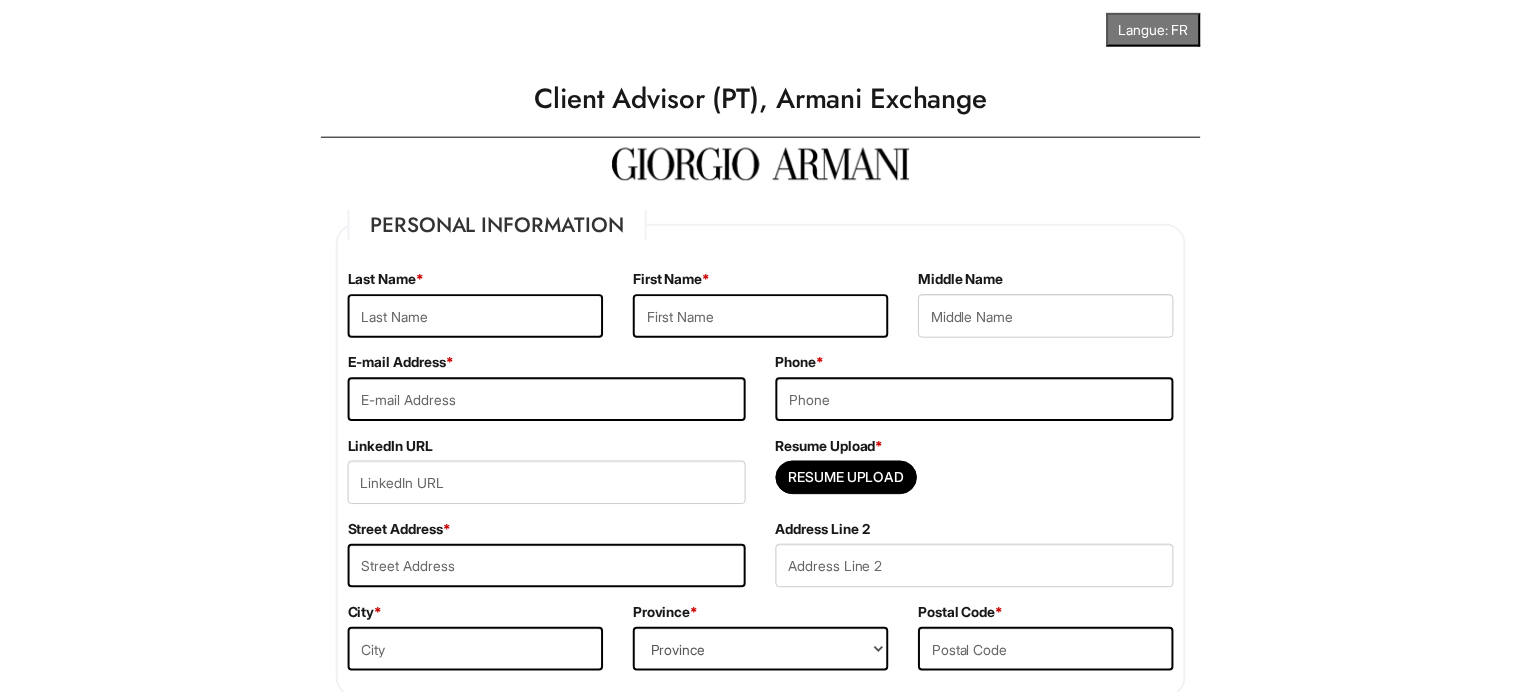 scroll, scrollTop: 0, scrollLeft: 0, axis: both 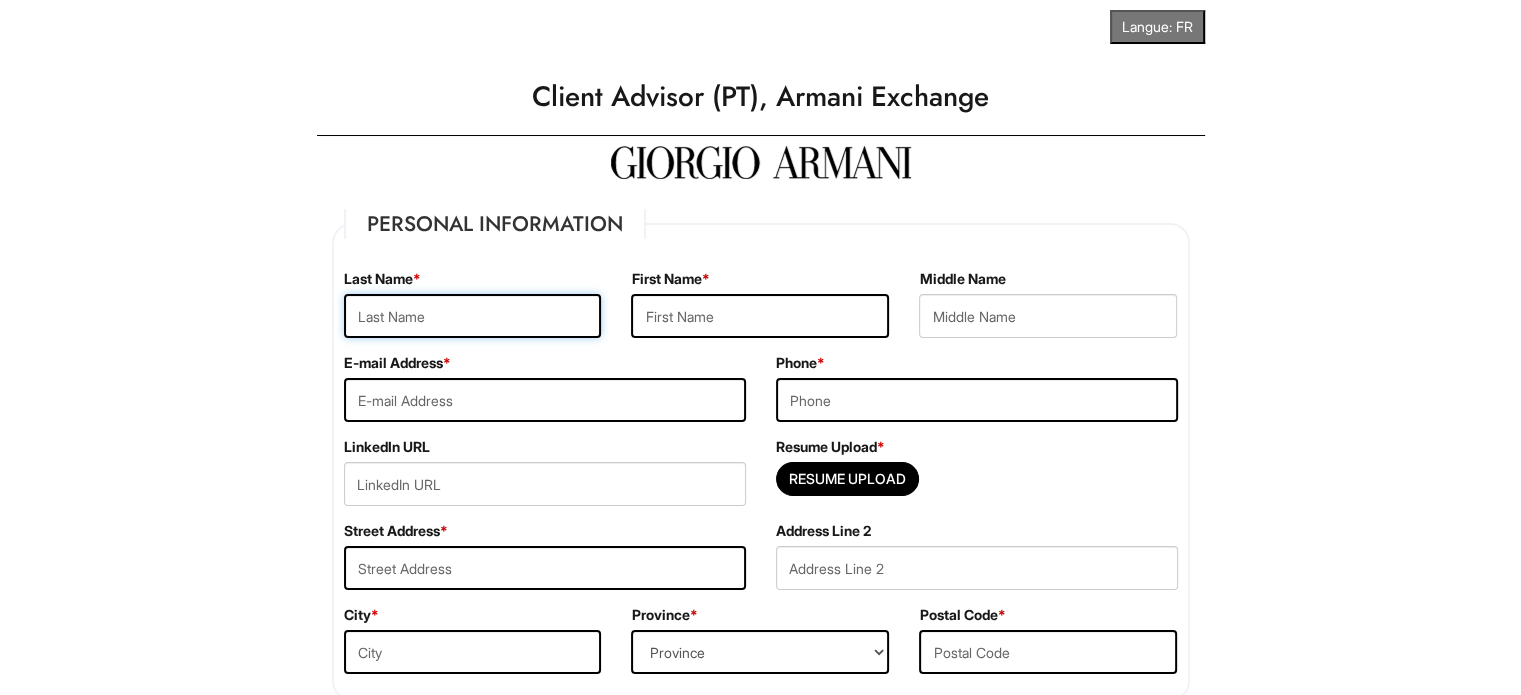 click at bounding box center (473, 316) 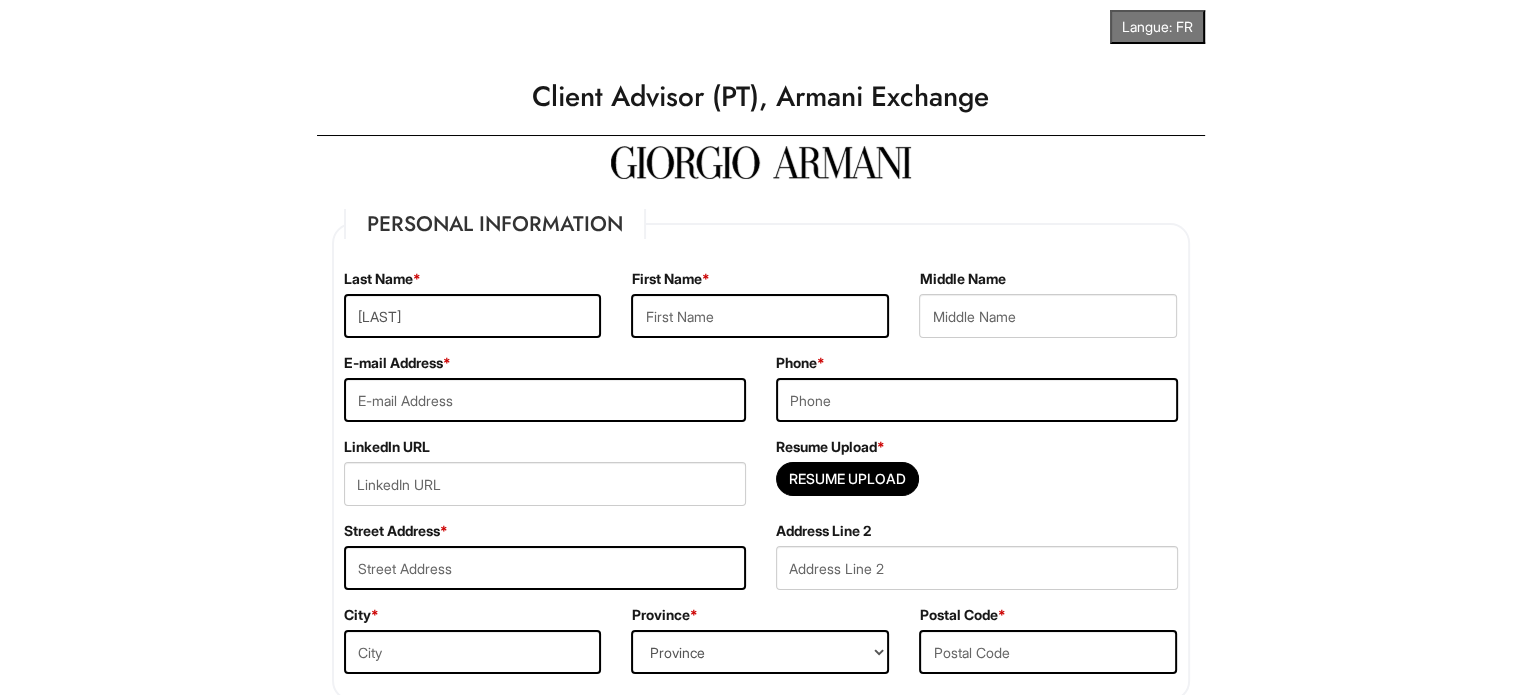 type on "[FIRST] [LAST]" 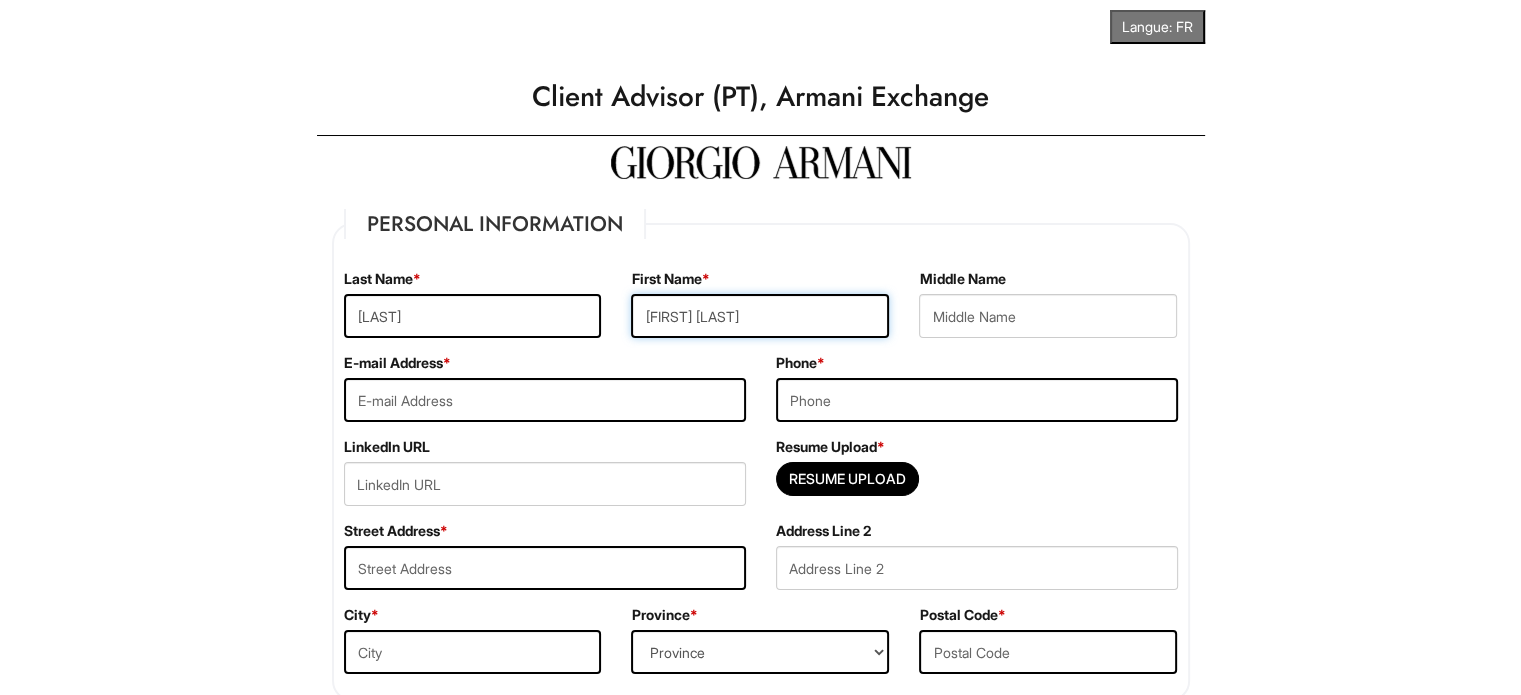 type on "[USERNAME]@[EXAMPLE.COM]" 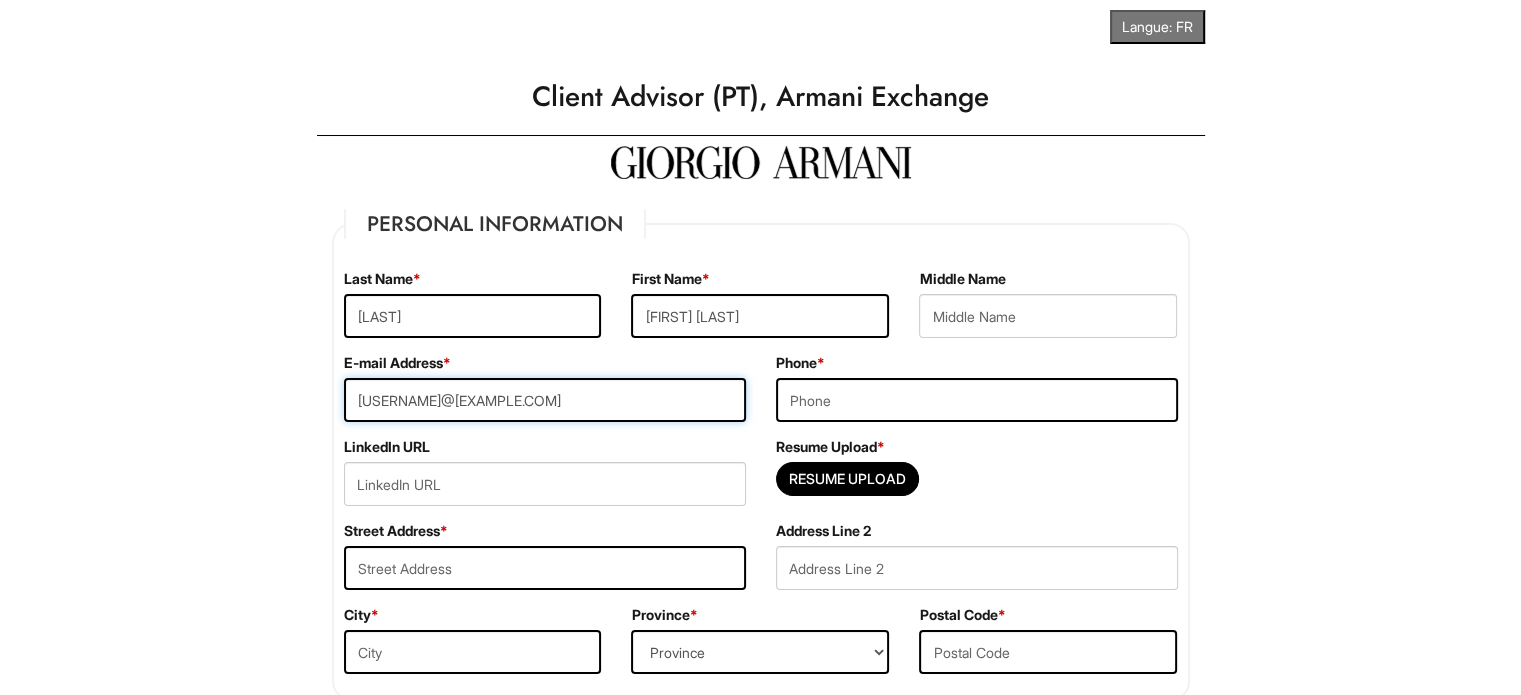 type on "[PHONE]" 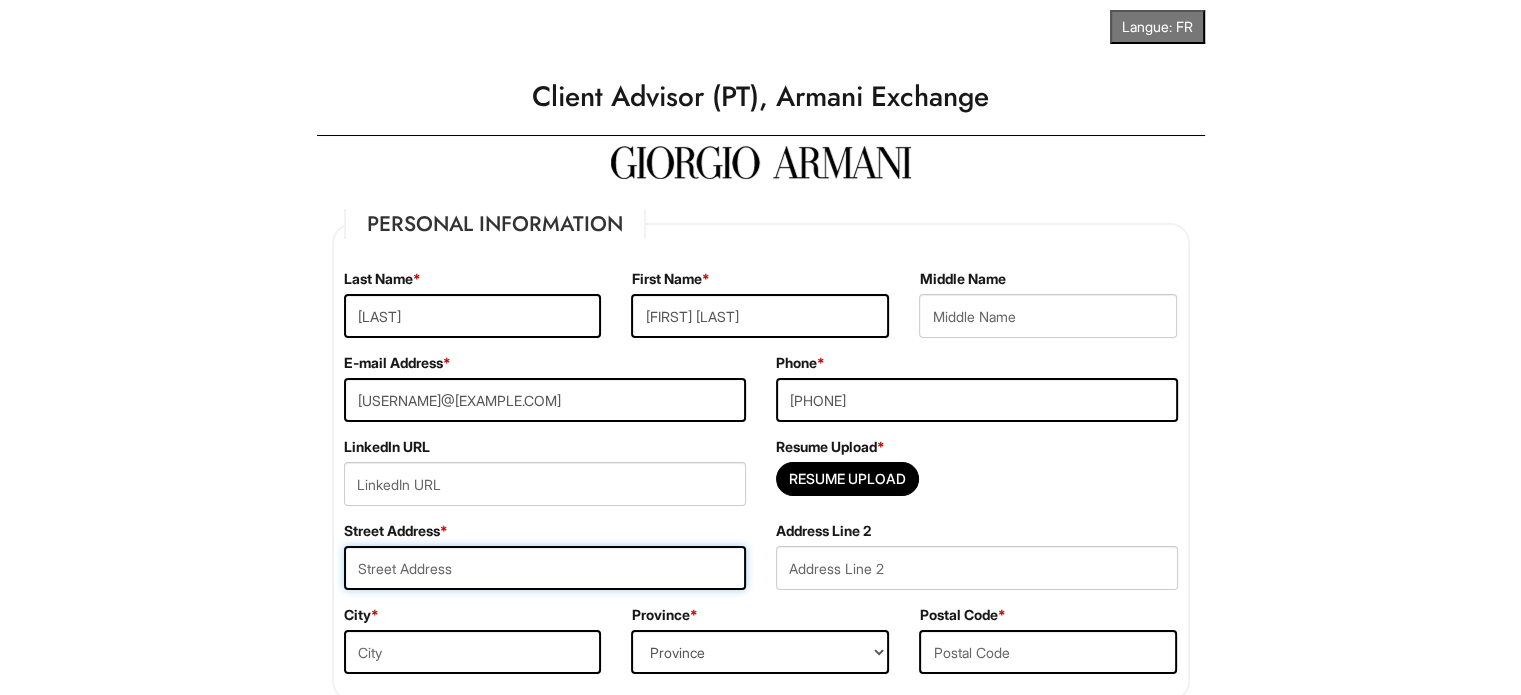 type on "[NUMBER] [STREET]" 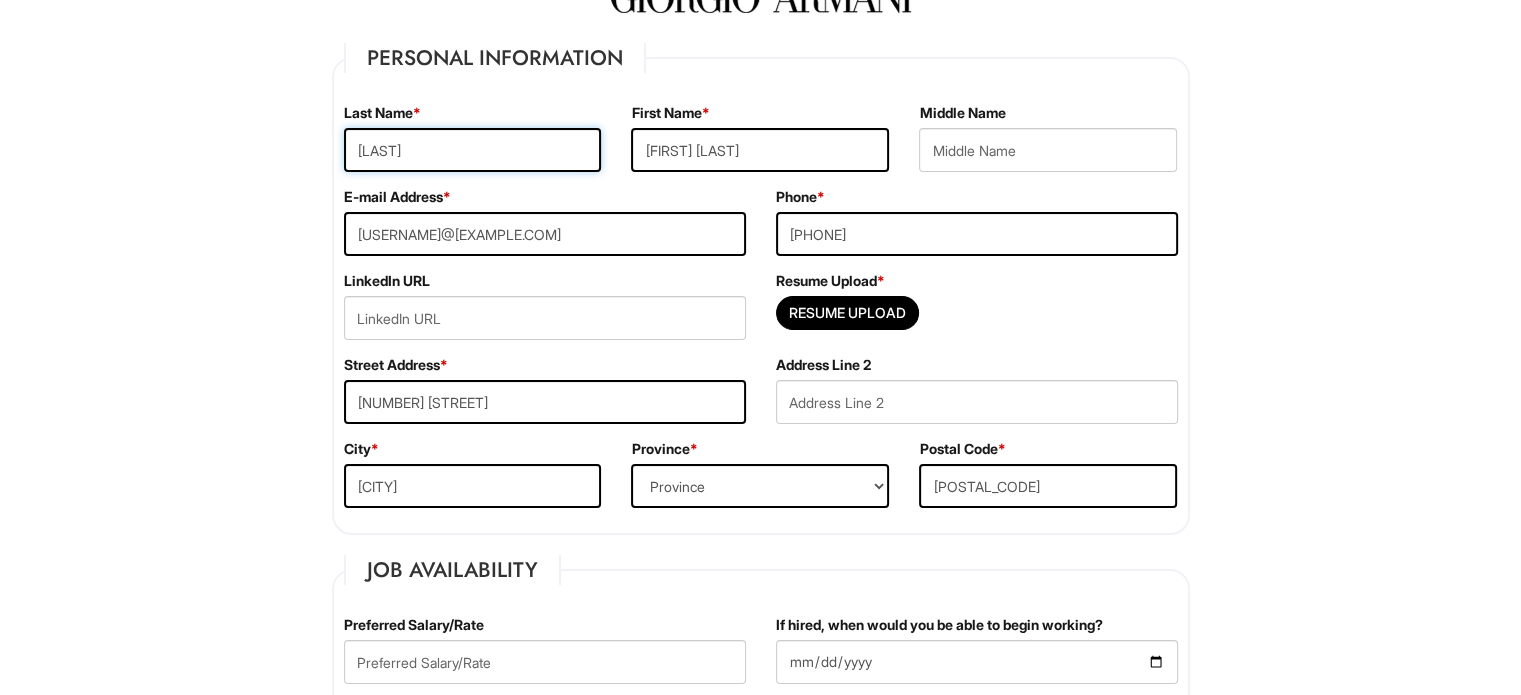 scroll, scrollTop: 200, scrollLeft: 0, axis: vertical 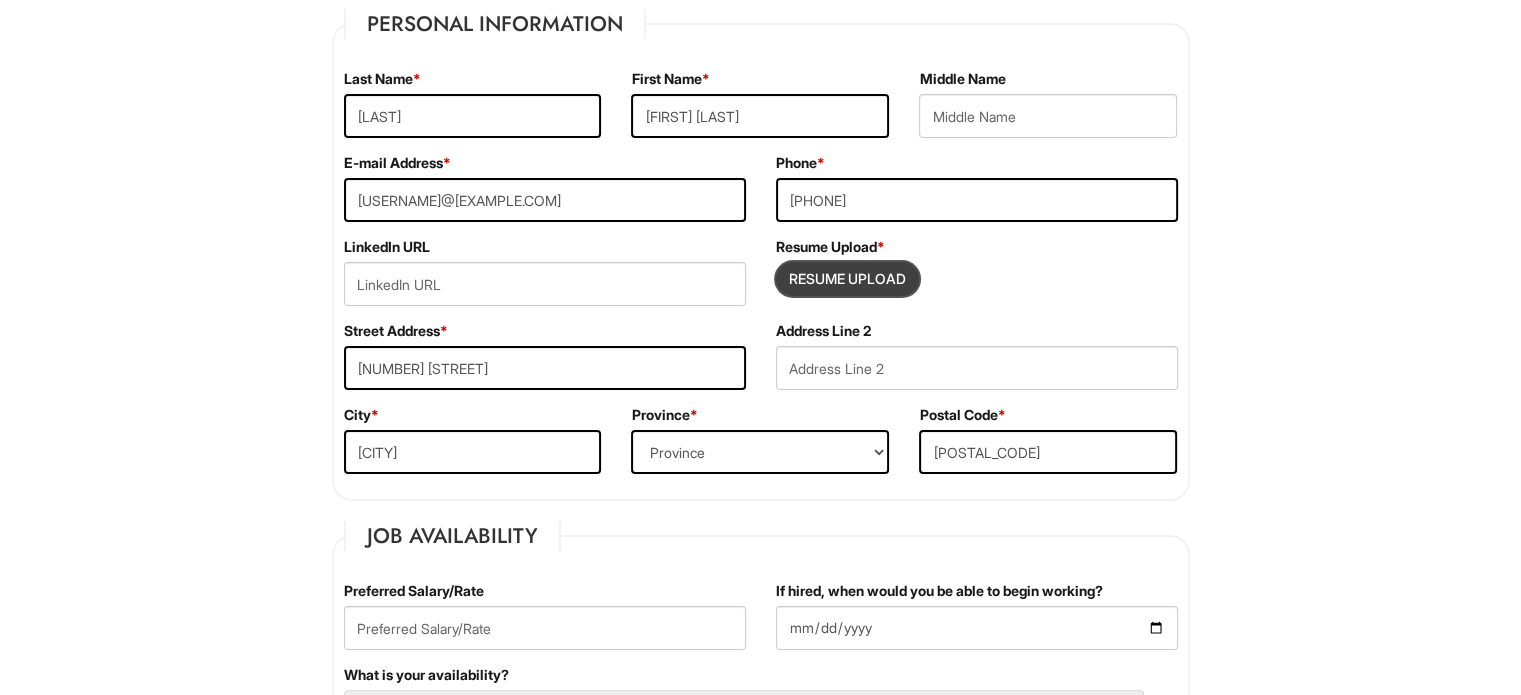 click at bounding box center (847, 279) 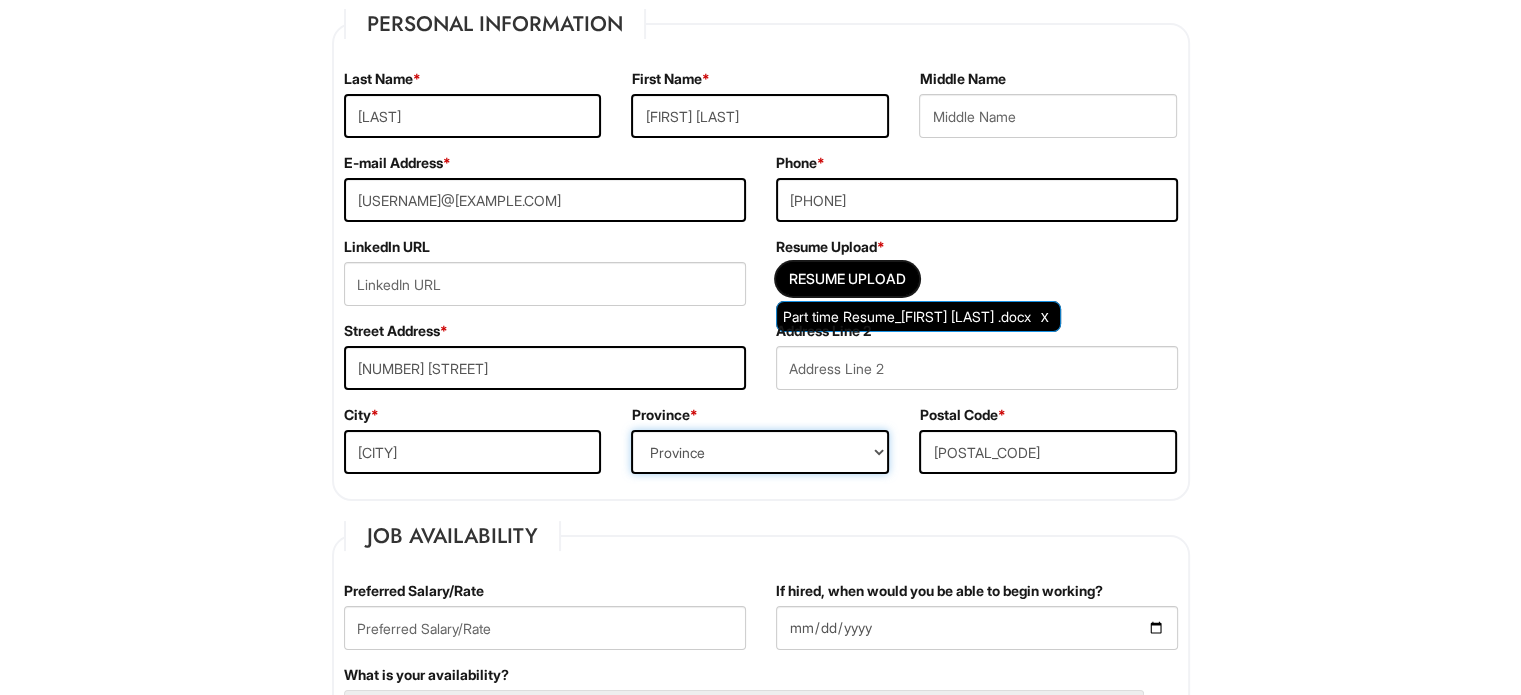 click on "Province ALBERTA BRITISH COLUMBIA MANITOBA NEW BRUNSWICK NEWFOUNDLAND NOVA SCOTIA NORTHWEST TERRITORIES NUNAVUT ONTARIO PRINCE EDWARD ISLAND QUEBEC SASKATCHEWAN YUKON TERRITORY ALABAMA ALASKA ARIZONA ARKANSAS CALIFORNIA COLORADO CONNECTICUT DELAWARE DISTRICT OF COLUMBIA FLORIDA GEORGIA HAWAII IDAHO ILLINOIS INDIANA IOWA KANSAS KENTUCKY LOUISIANA MAINE MARYLAND MASSACHUSETTS MICHIGAN MINNESOTA MISSISSIPPI MISSOURI MONTANA NEBRASKA NEVADA NEW HAMPSHIRE NEW JERSEY NEW MEXICO NEW YORK NORTH CAROLINA NORTH DAKOTA OHIO OKLAHOMA OREGON PENNSYLVANIA RHODE ISLAND SOUTH CAROLINA SOUTH DAKOTA TENNESSEE TEXAS UTAH VERMONT VIRGINIA WASHINGTON WEST VIRGINIA WISCONSIN WYOMING US-AMERICAN SAMOA US-FEDERATED STATES OF MICRONESIA US-GUAM US-MARSHALL ISLANDS US-NORTHERN MARIANA ISLANDS US-PALAU US-PUERTO RICO" at bounding box center (760, 452) 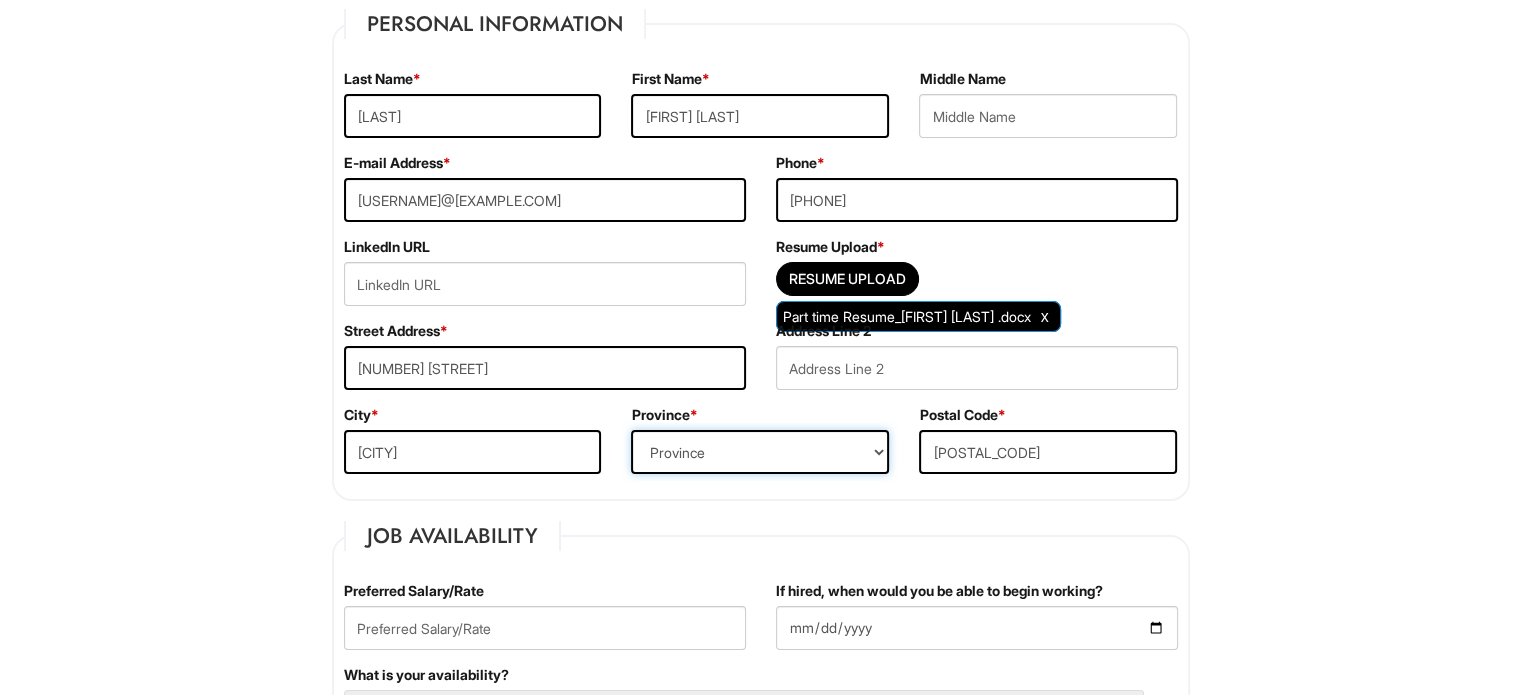 select on "BC" 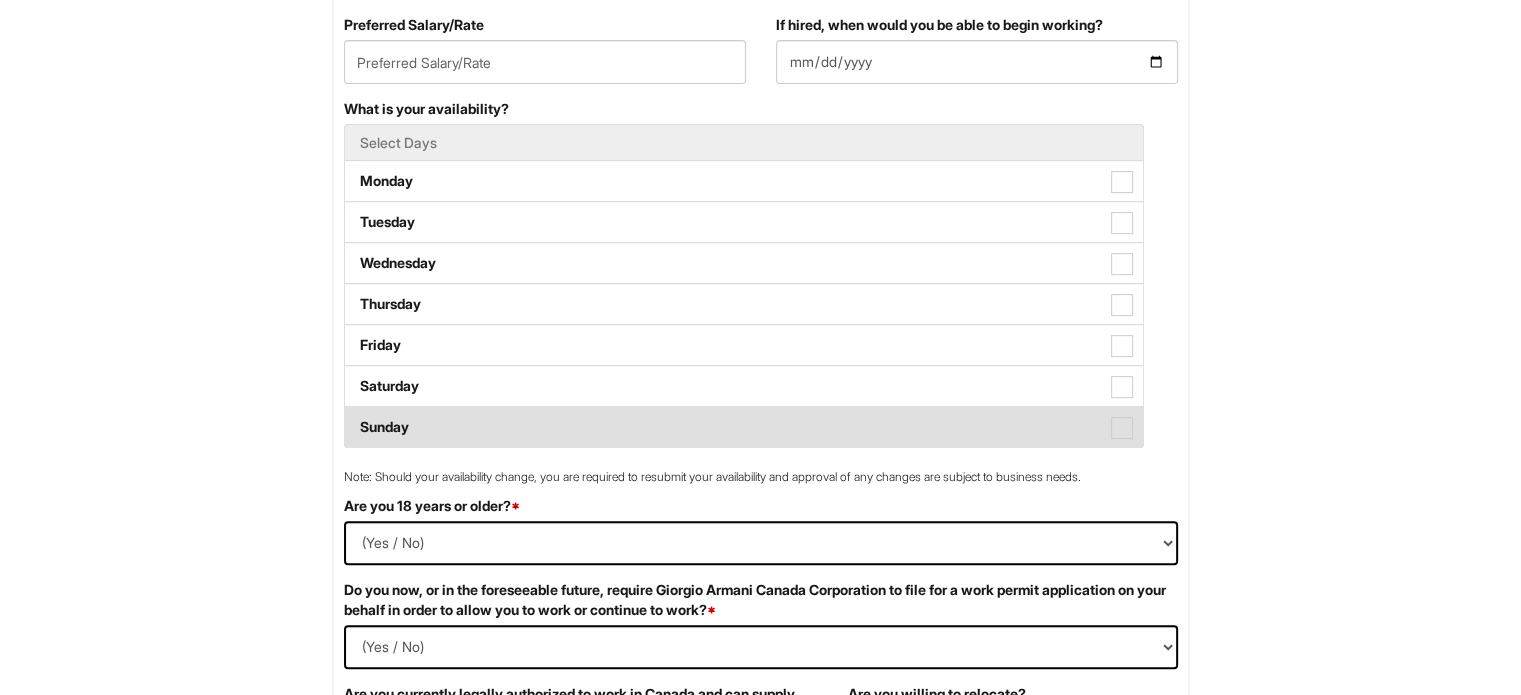 scroll, scrollTop: 800, scrollLeft: 0, axis: vertical 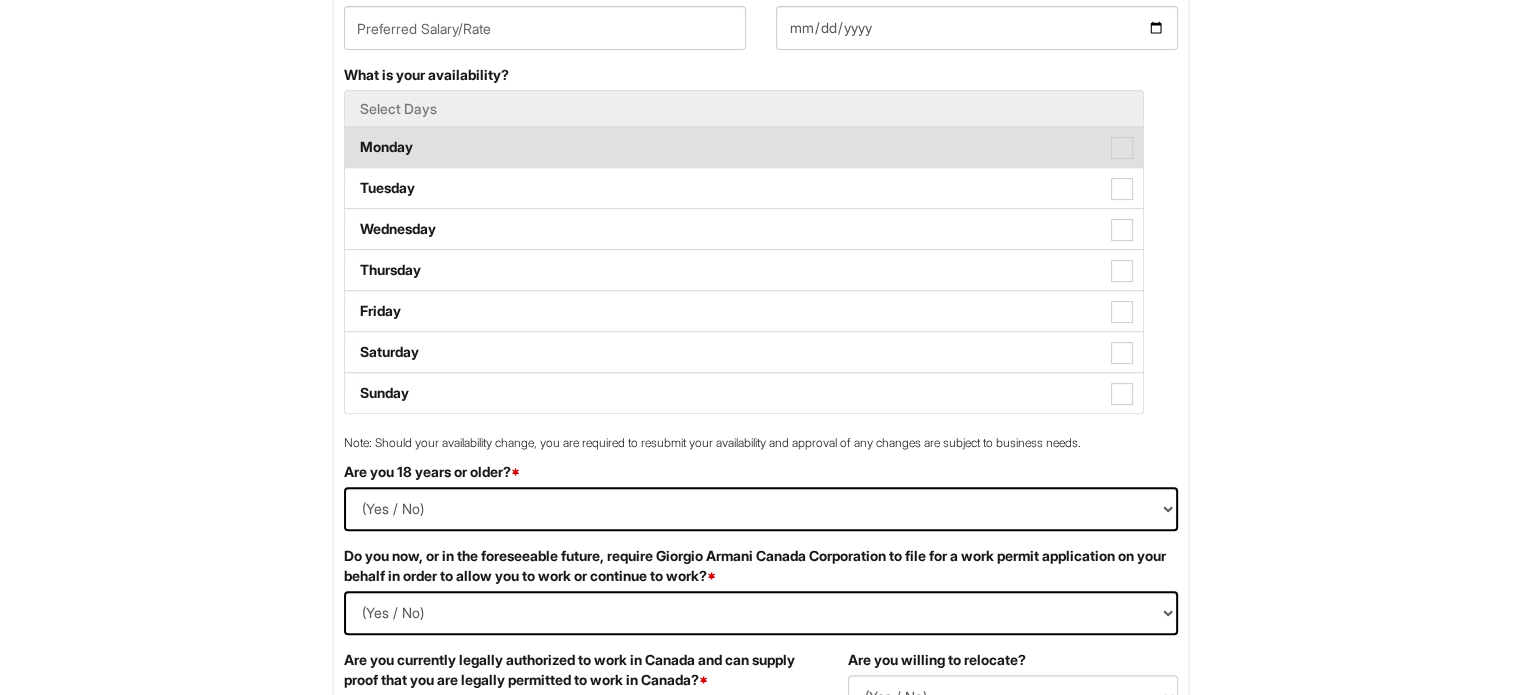 click on "Monday" at bounding box center [744, 147] 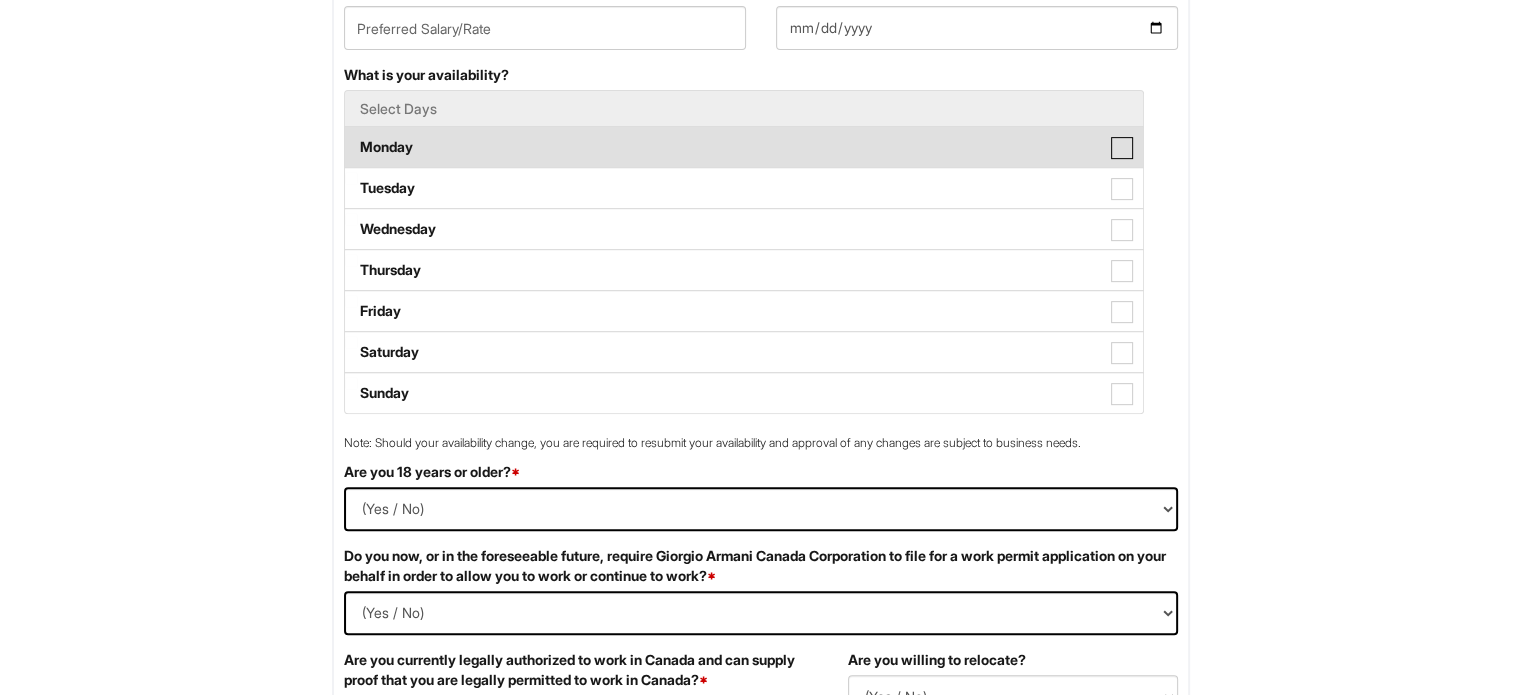 click on "Monday" at bounding box center (351, 137) 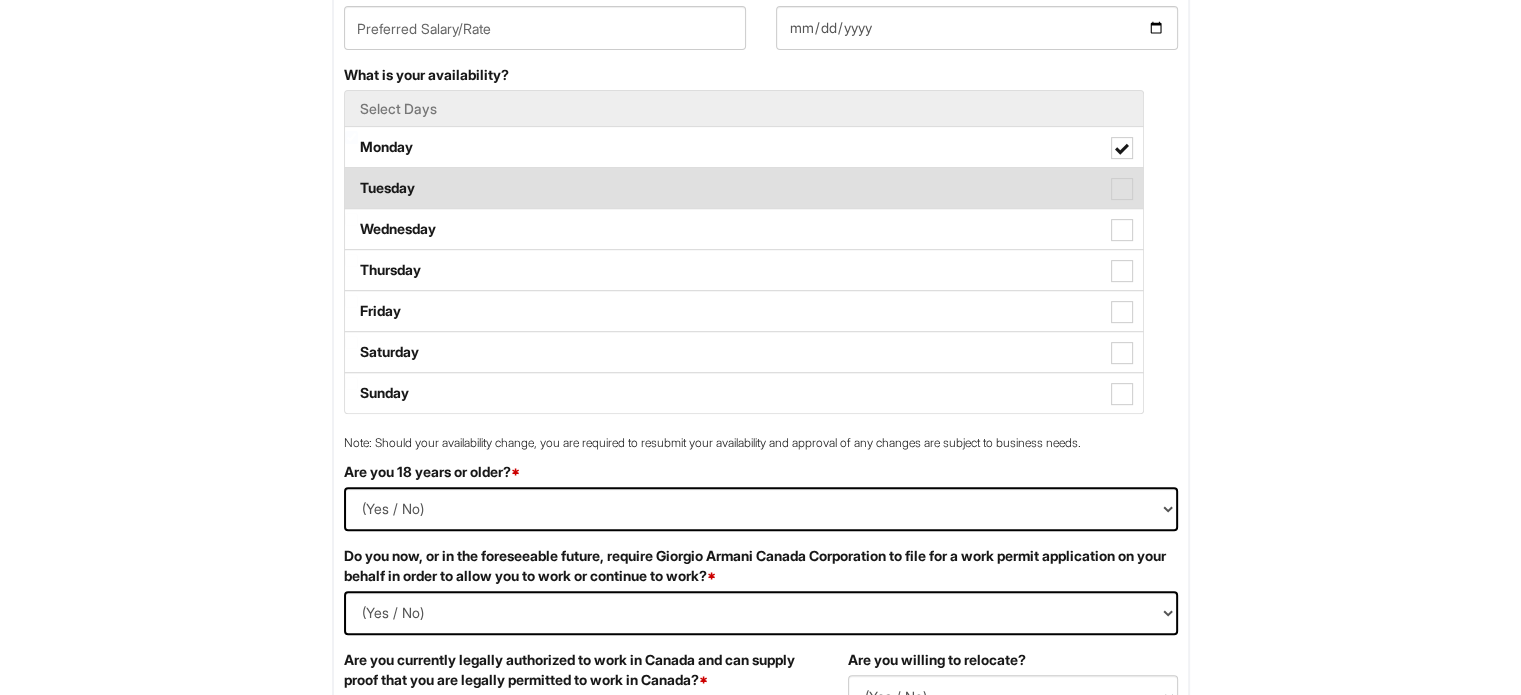 click on "Tuesday" at bounding box center [744, 188] 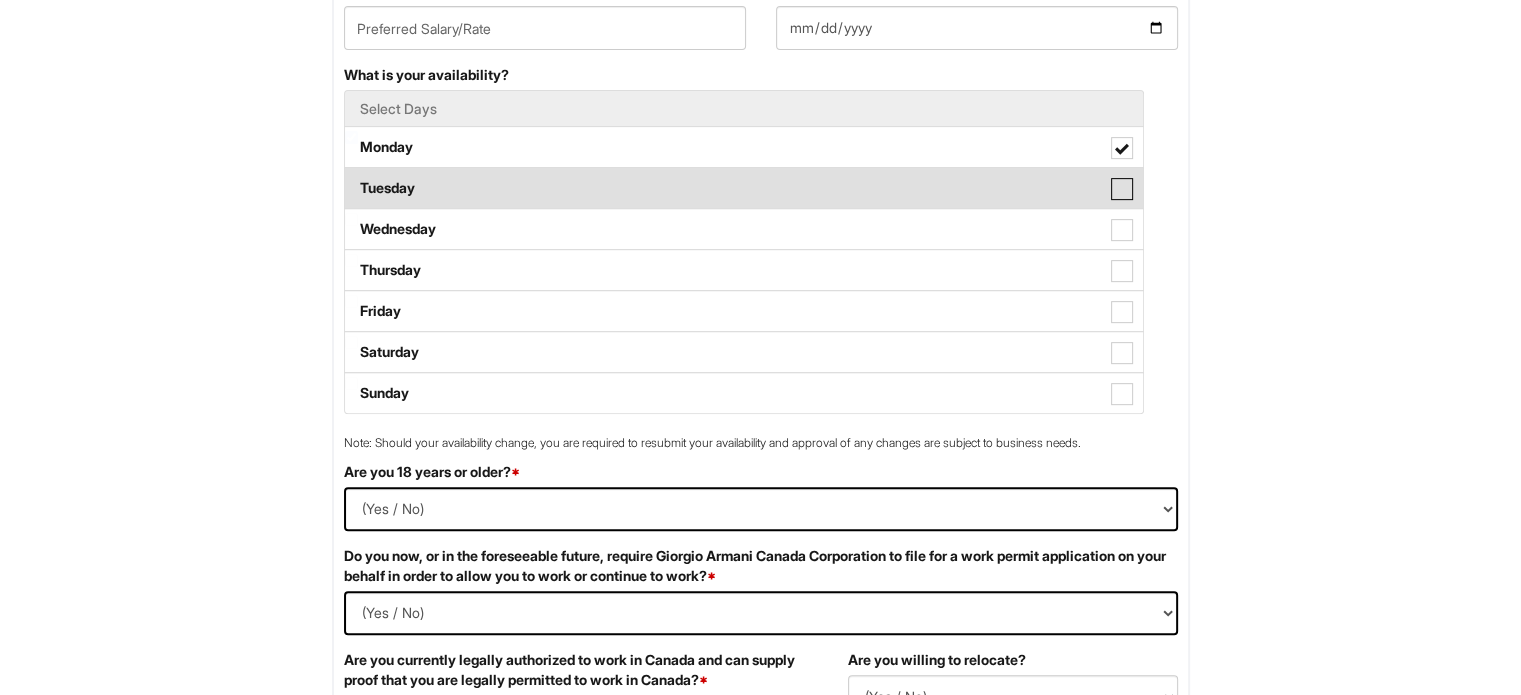 click on "Tuesday" at bounding box center [351, 178] 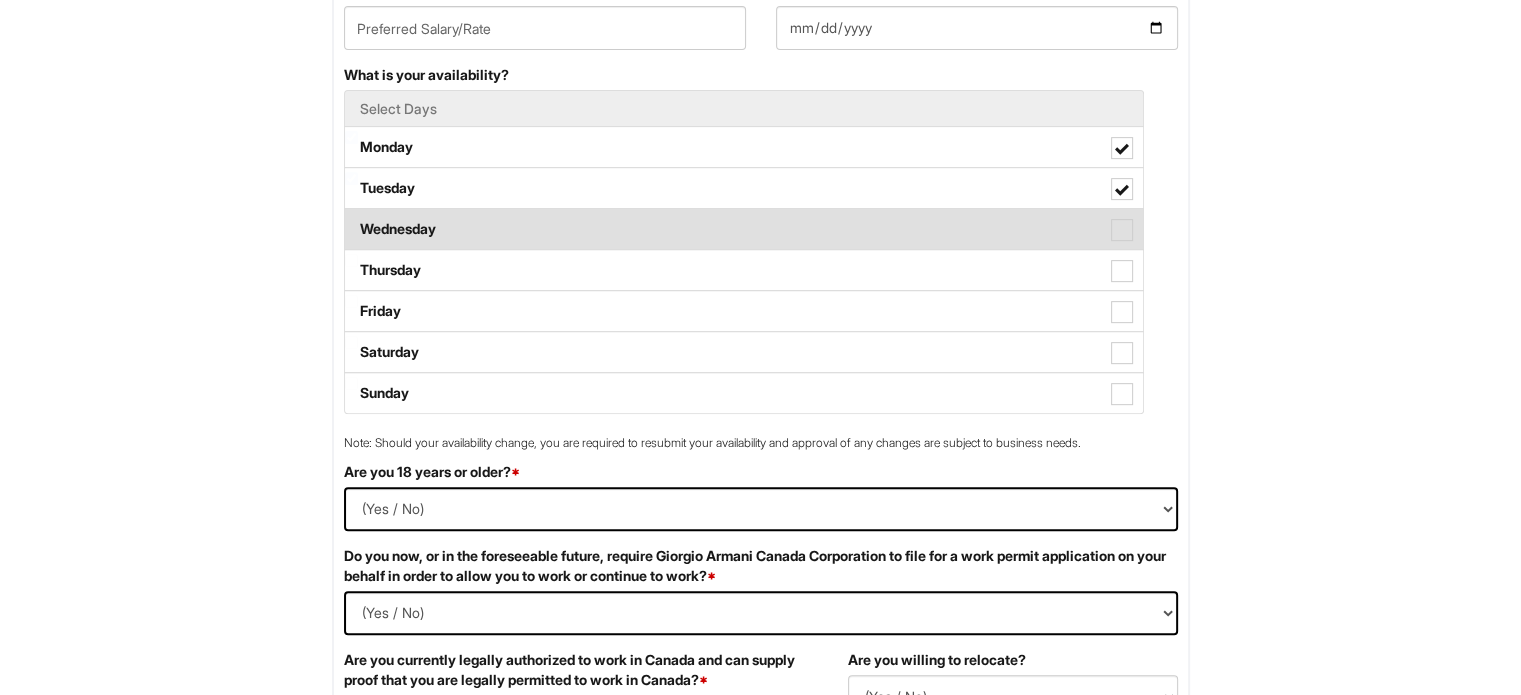 click on "Wednesday" at bounding box center [744, 229] 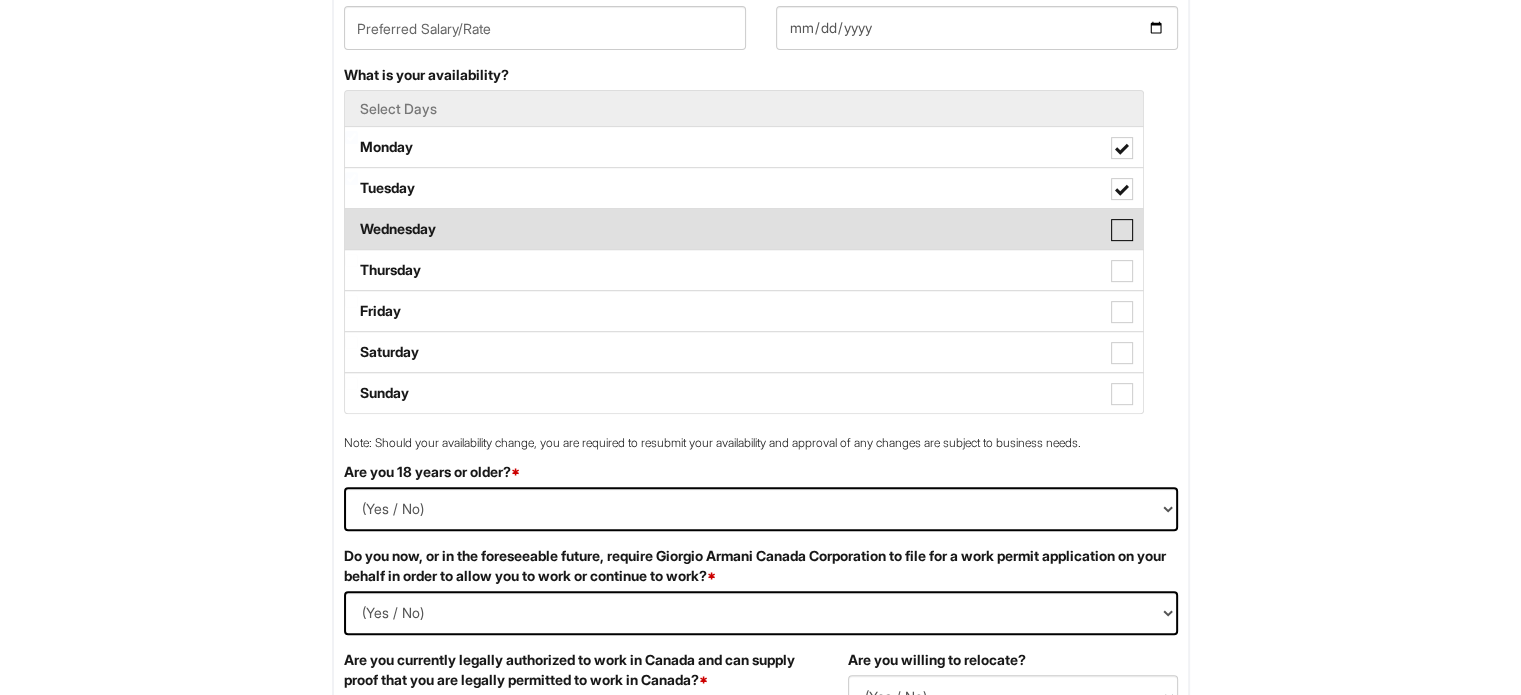 click on "Wednesday" at bounding box center [351, 219] 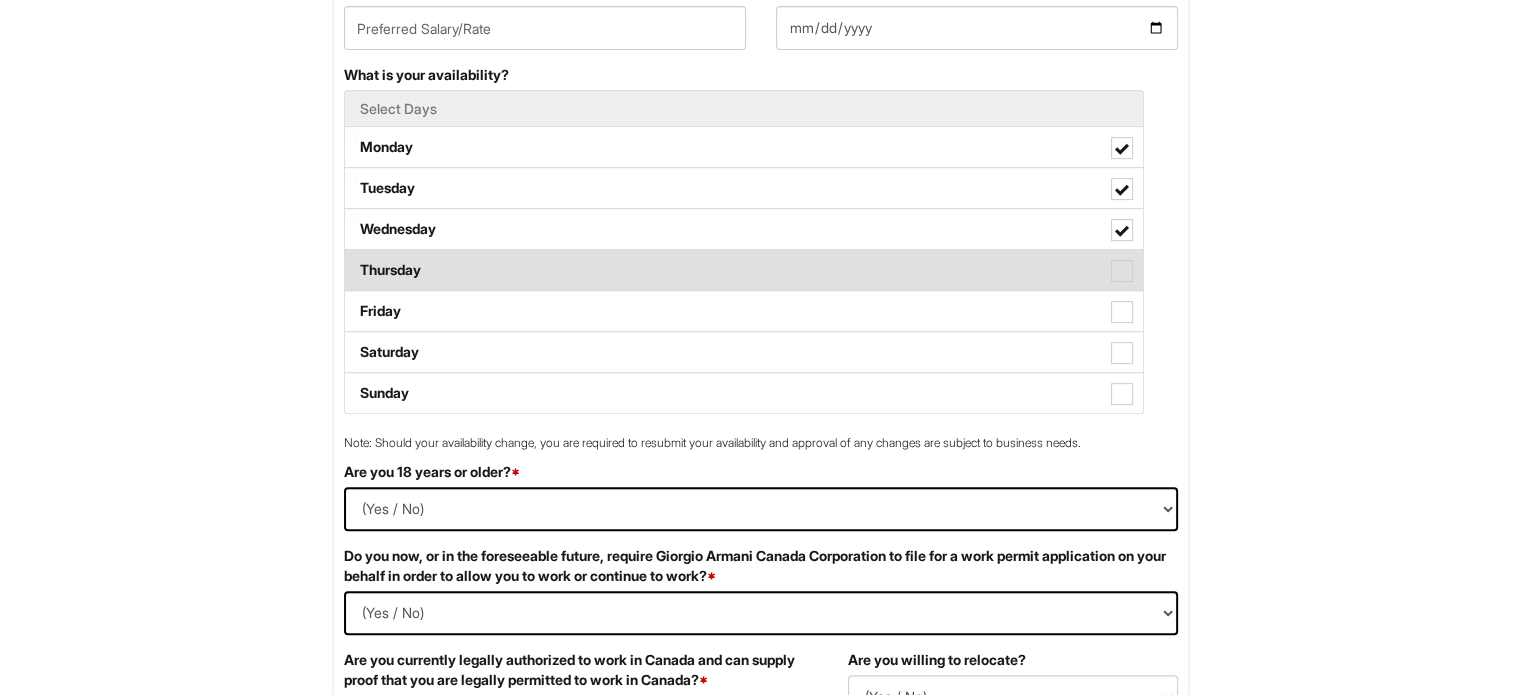 click on "Thursday" at bounding box center [744, 270] 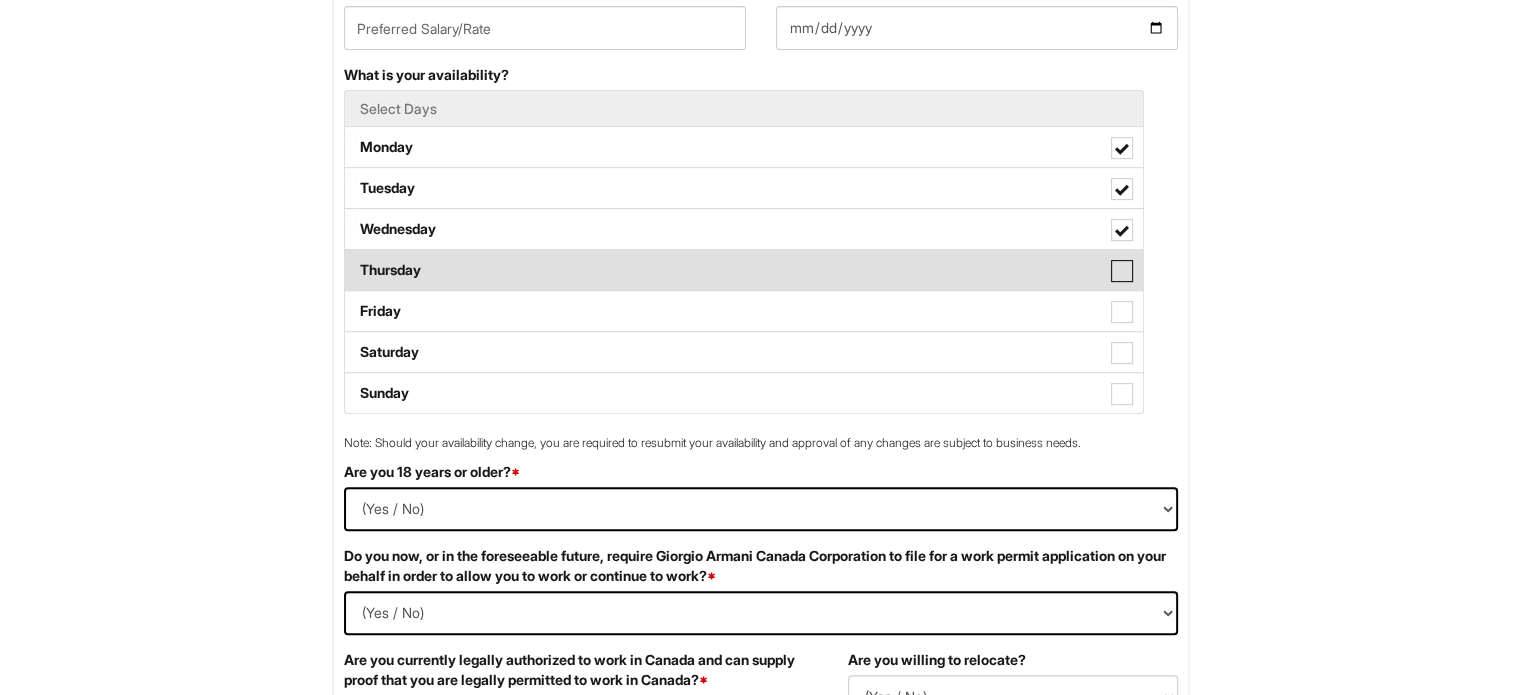click on "Thursday" at bounding box center [351, 260] 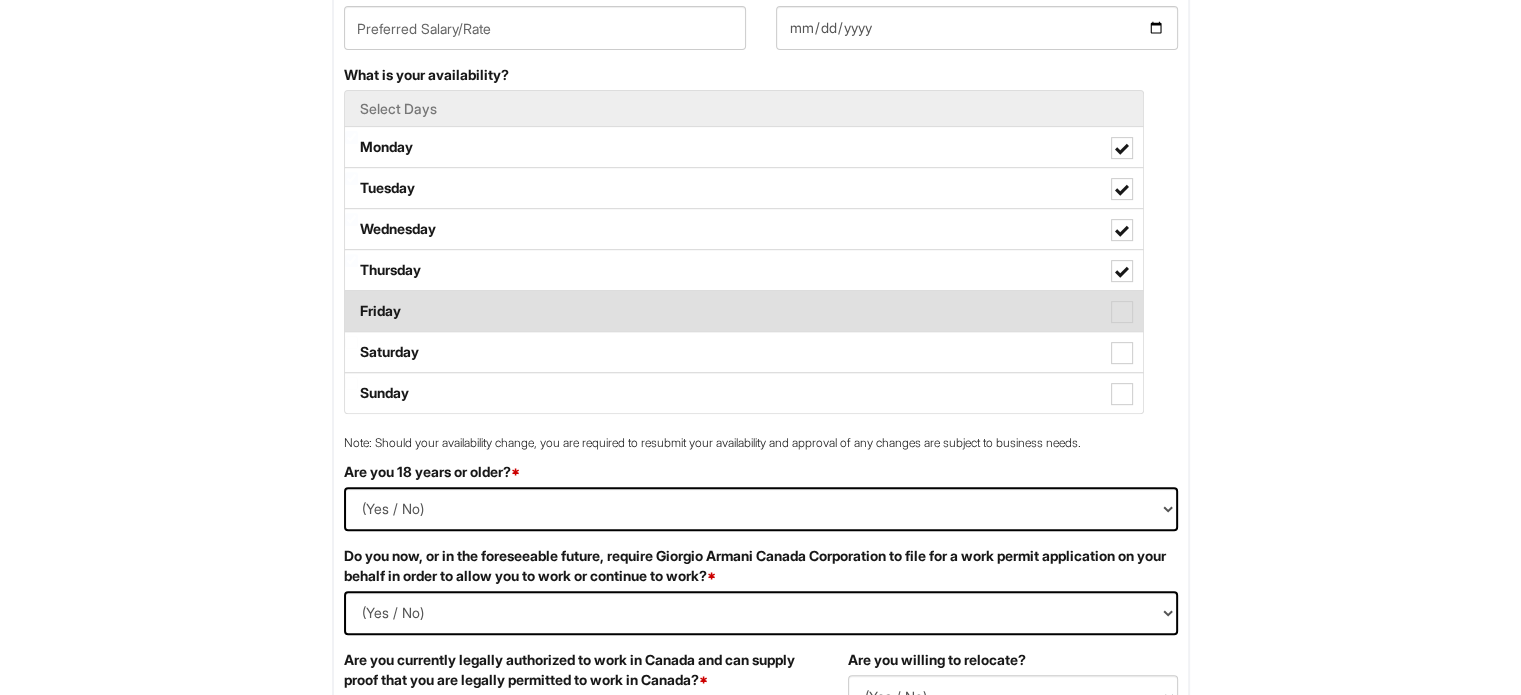 click on "Friday" at bounding box center [744, 311] 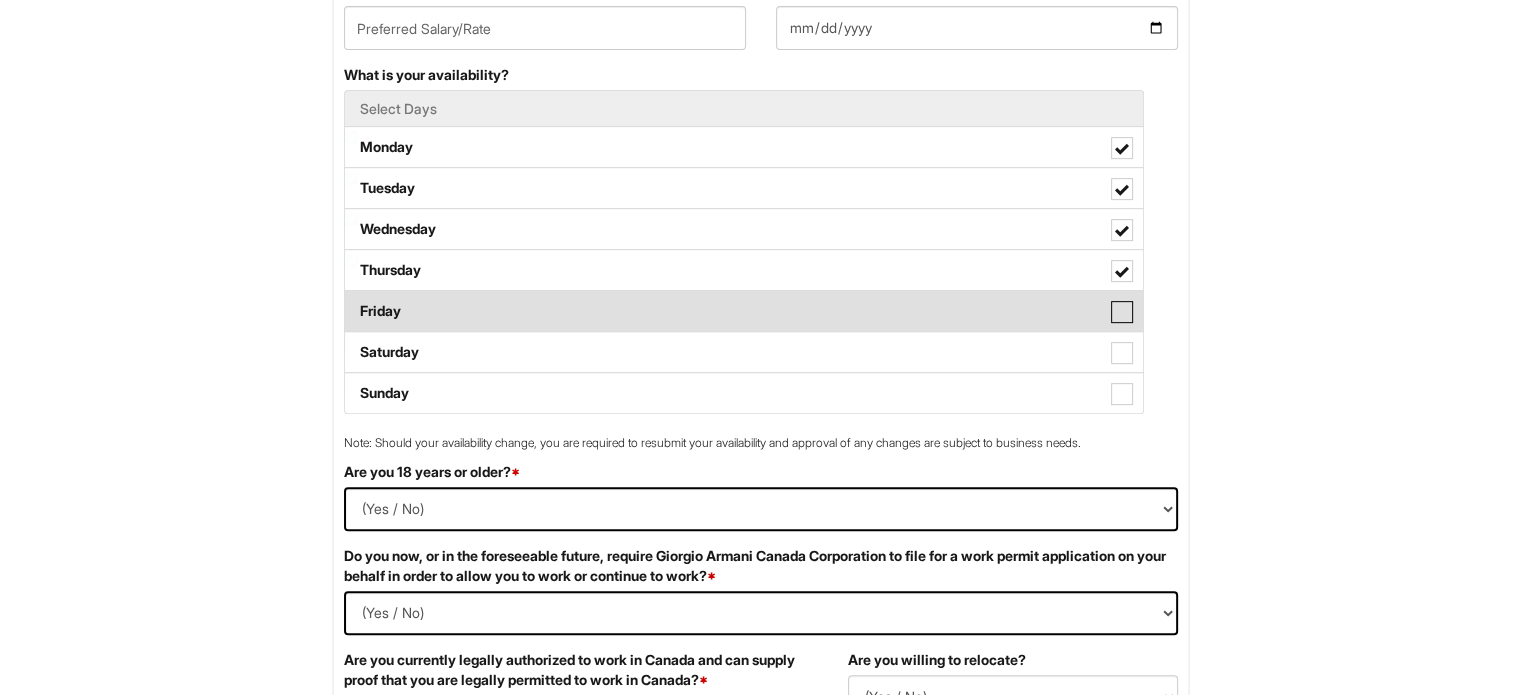 click on "Friday" at bounding box center (351, 301) 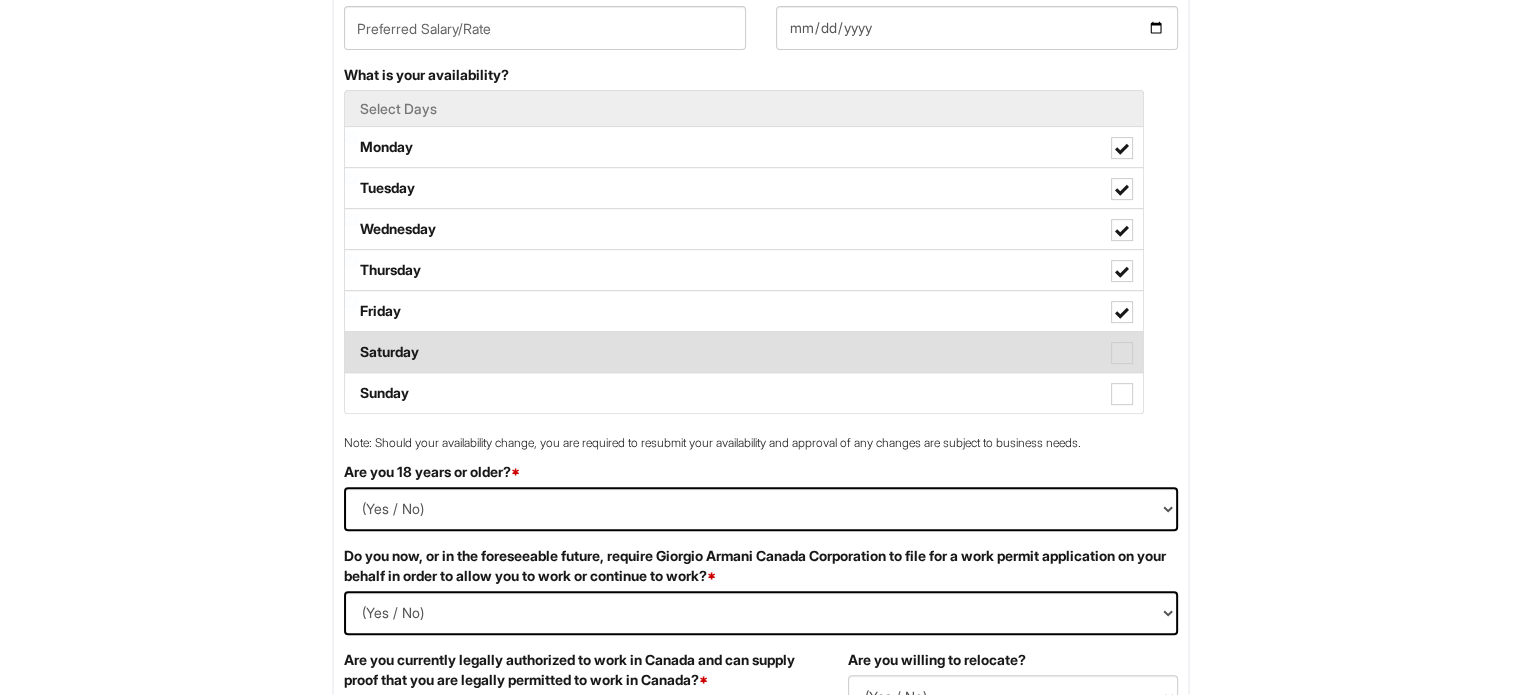 click on "Saturday" at bounding box center [744, 352] 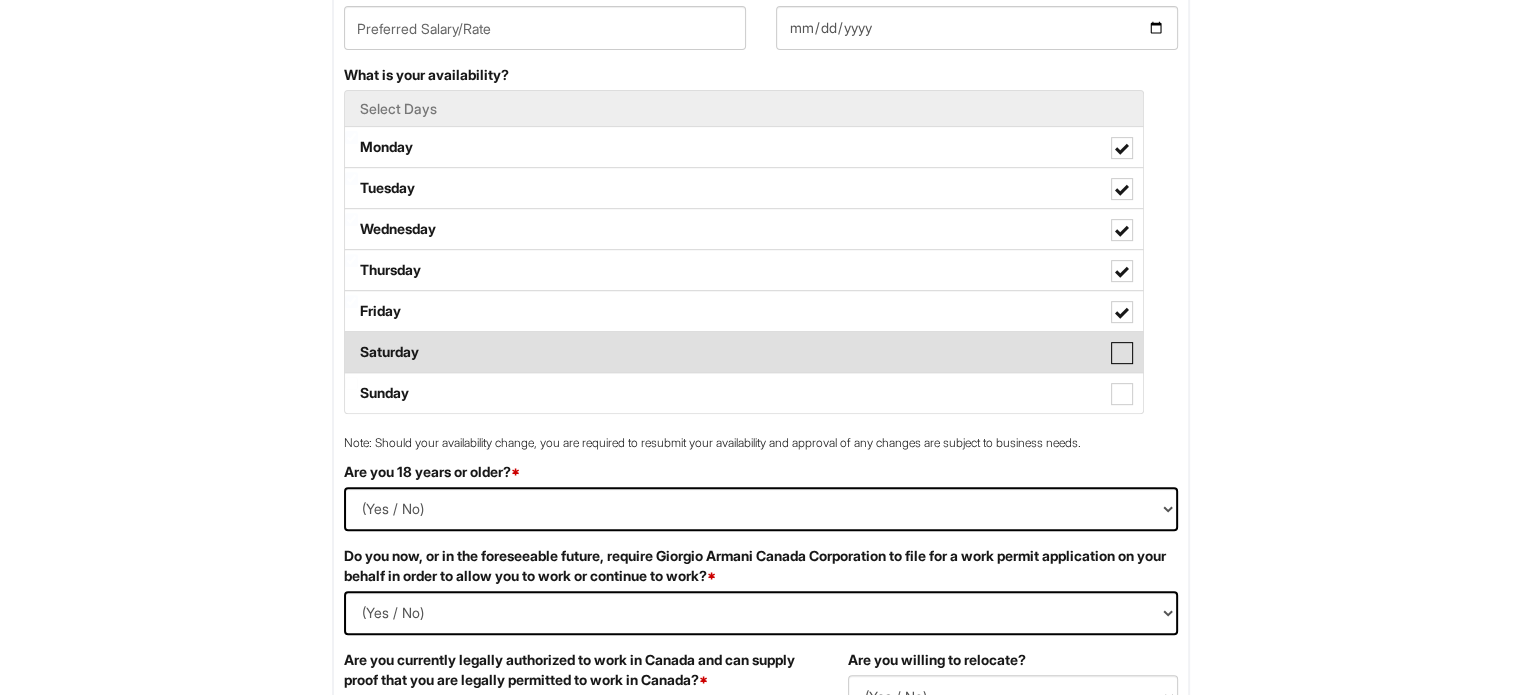 click on "Saturday" at bounding box center (351, 342) 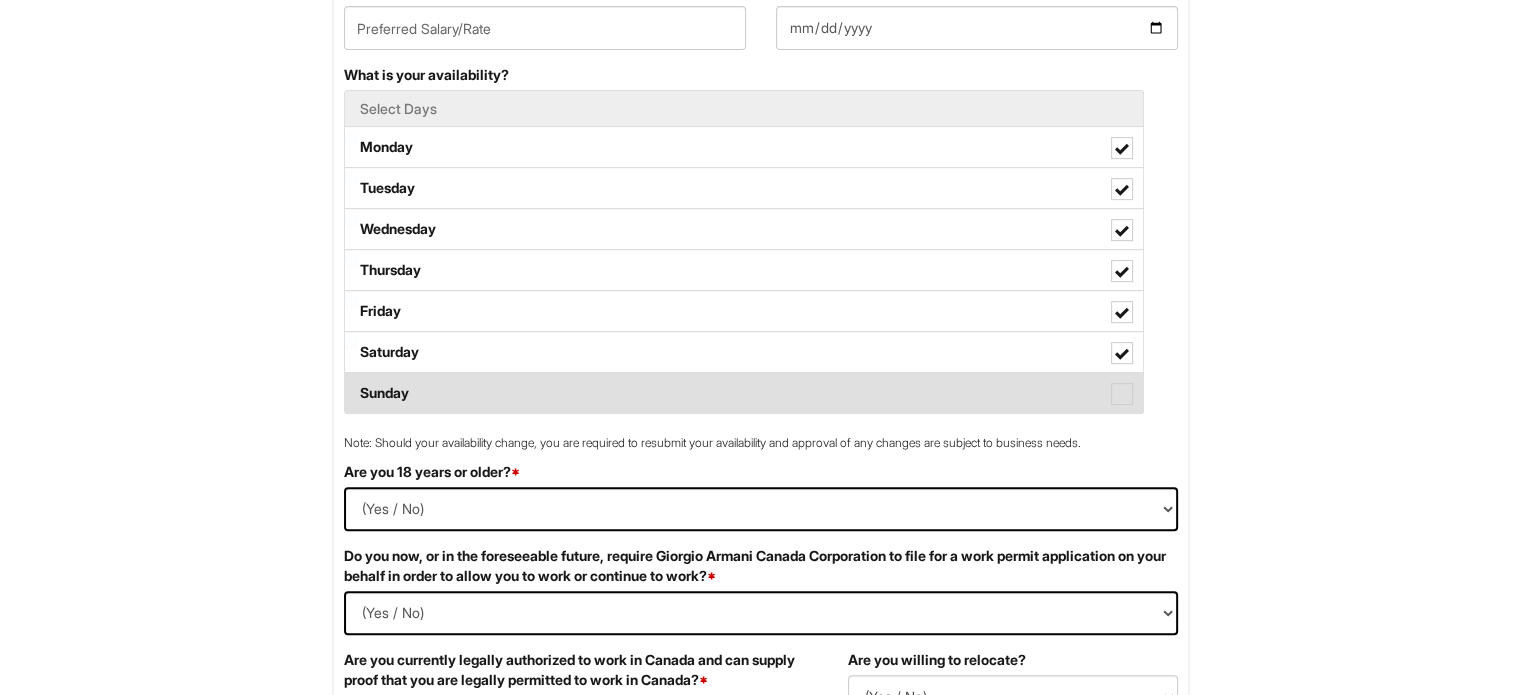 click on "Sunday" at bounding box center (744, 393) 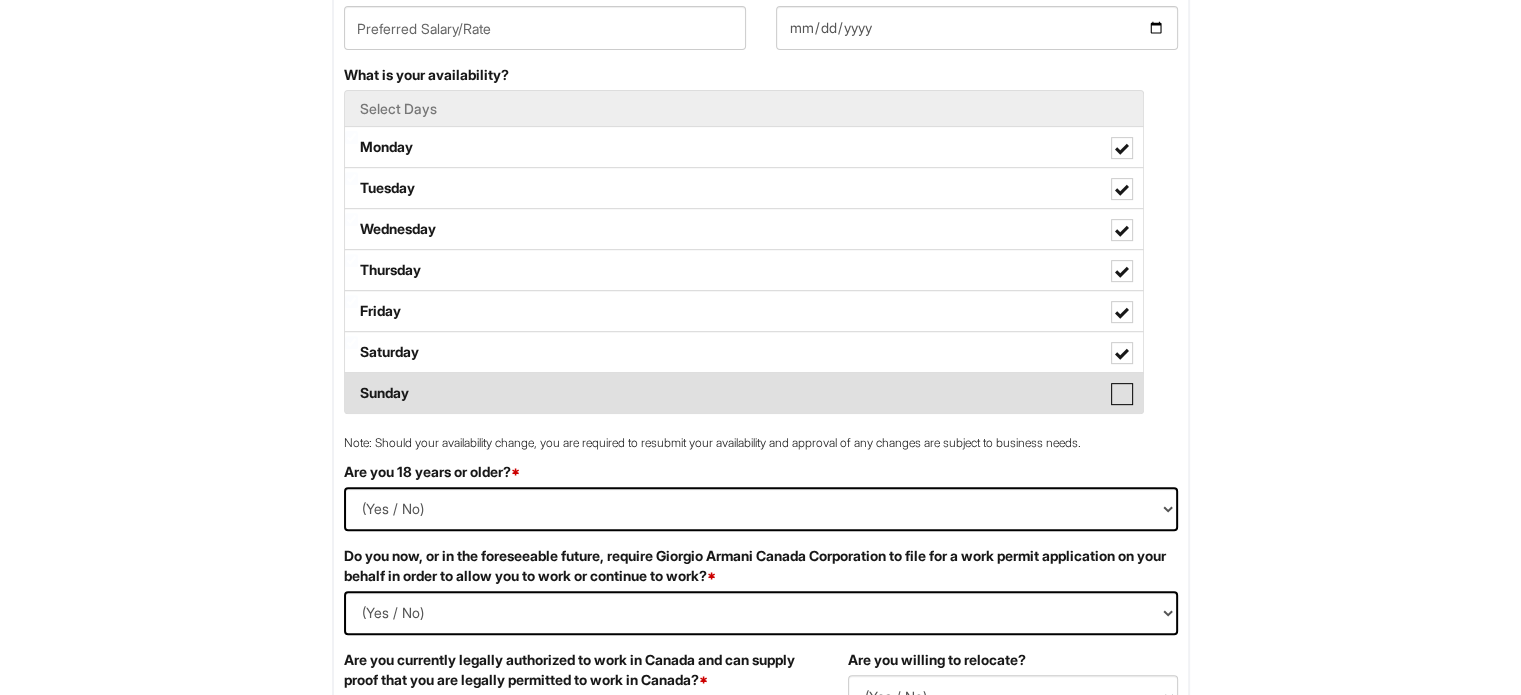 click on "Sunday" at bounding box center (351, 383) 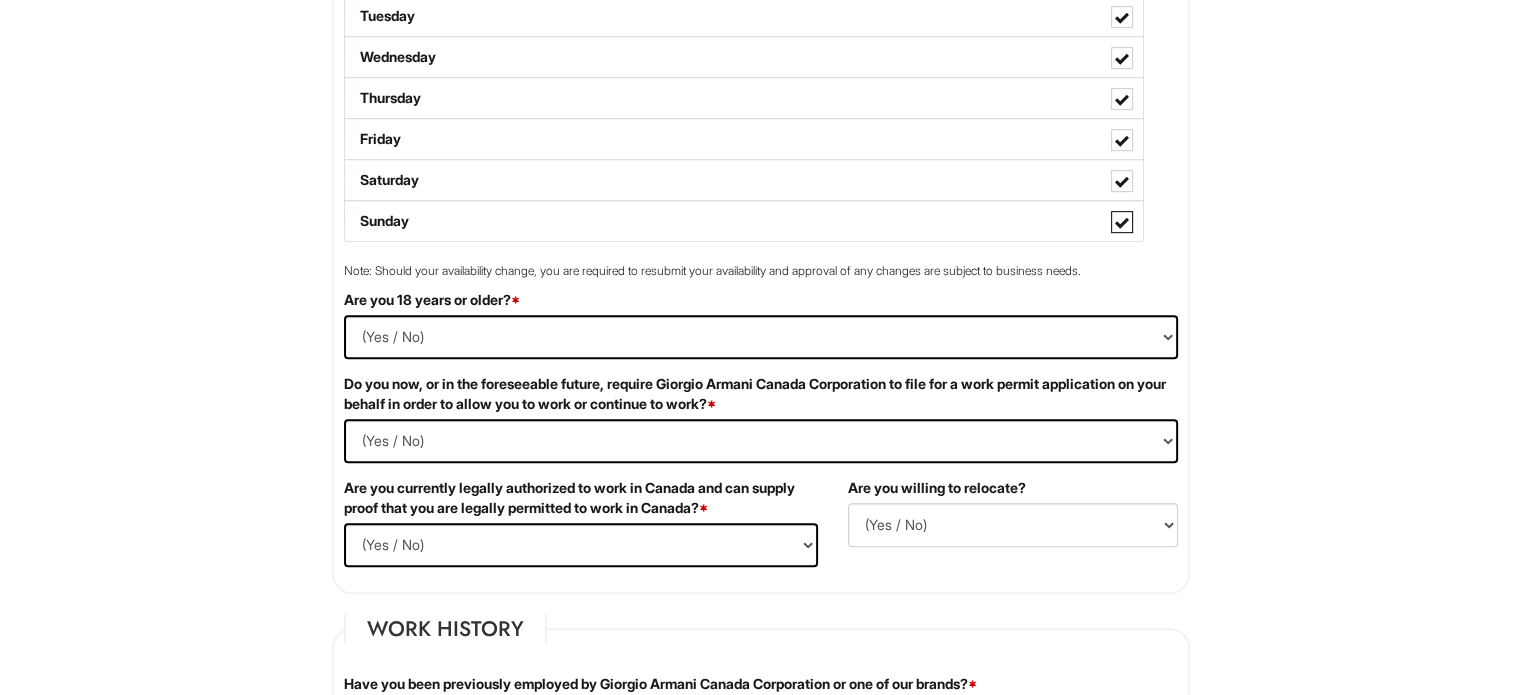 scroll, scrollTop: 1000, scrollLeft: 0, axis: vertical 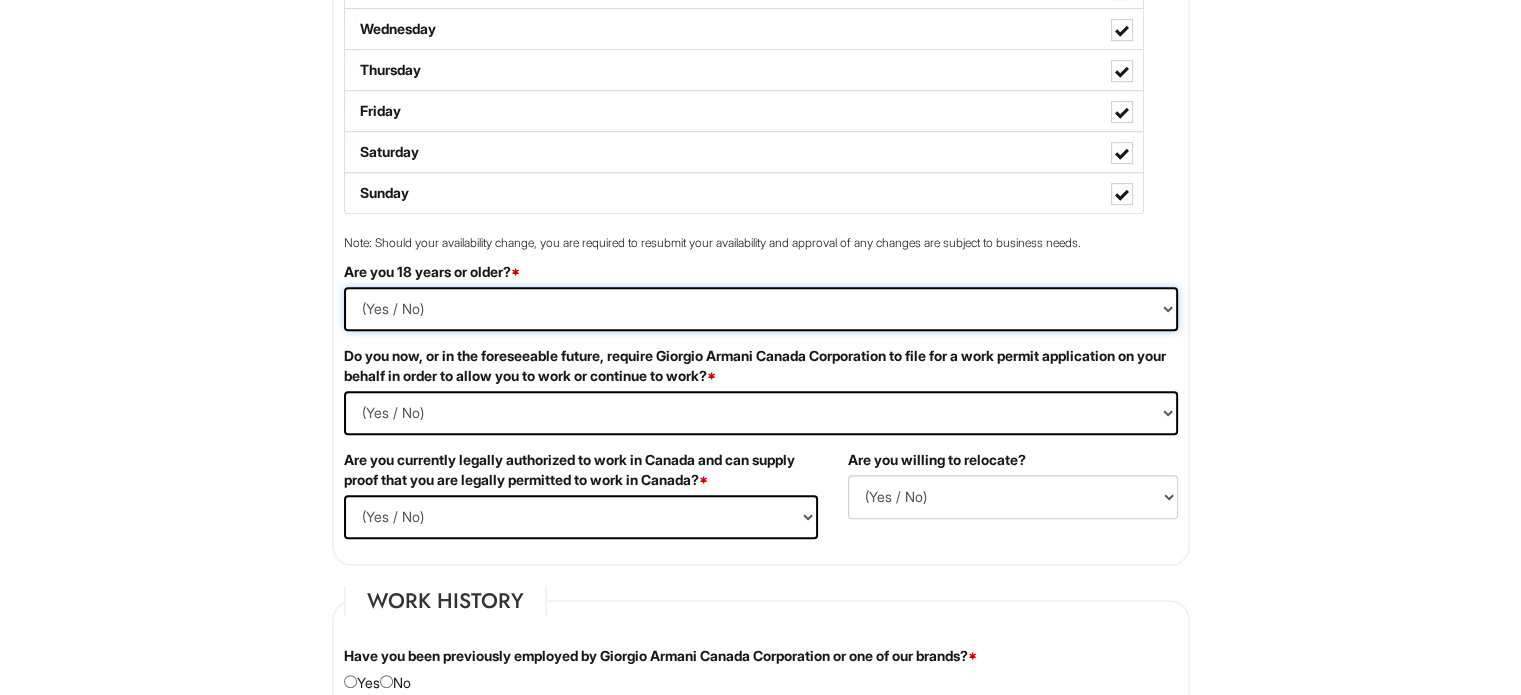 click on "(Yes / No) Yes No" at bounding box center [761, 309] 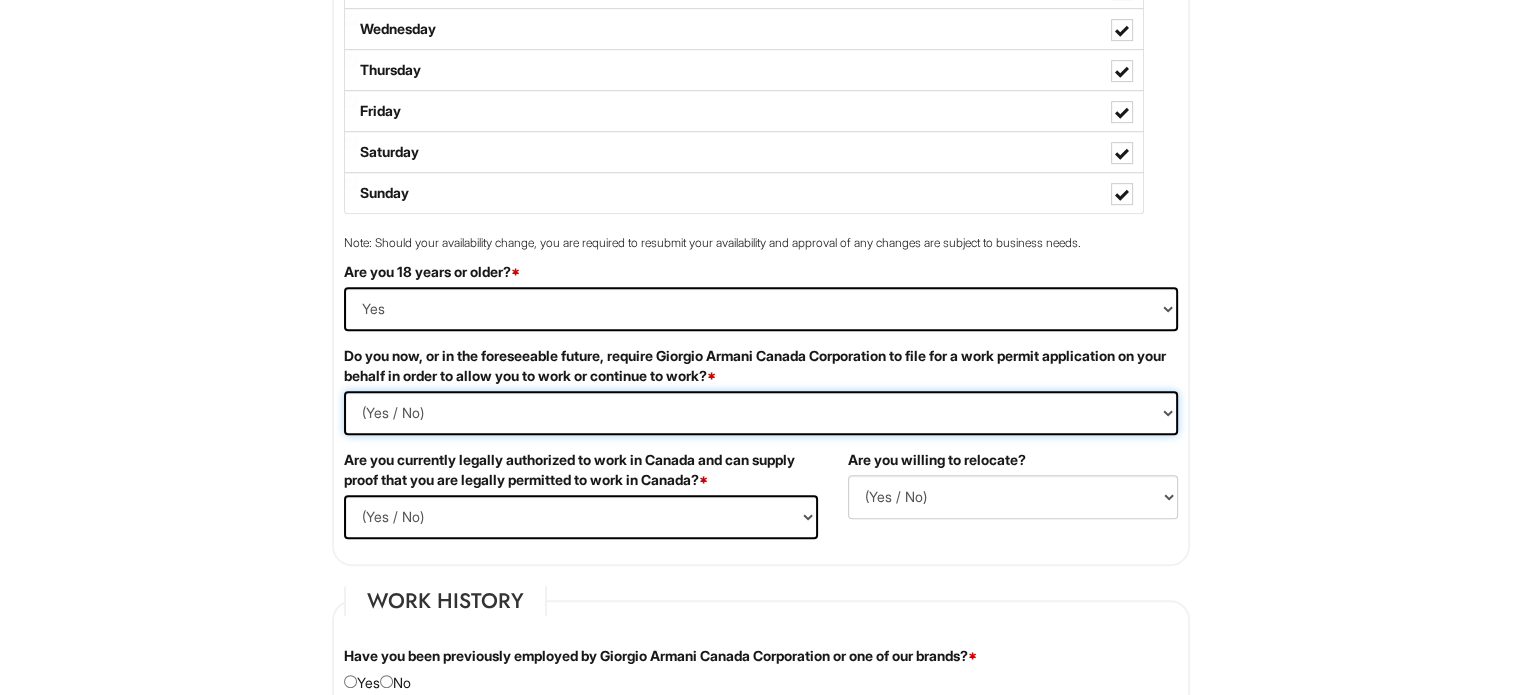 click on "(Yes / No) Yes No" at bounding box center (761, 413) 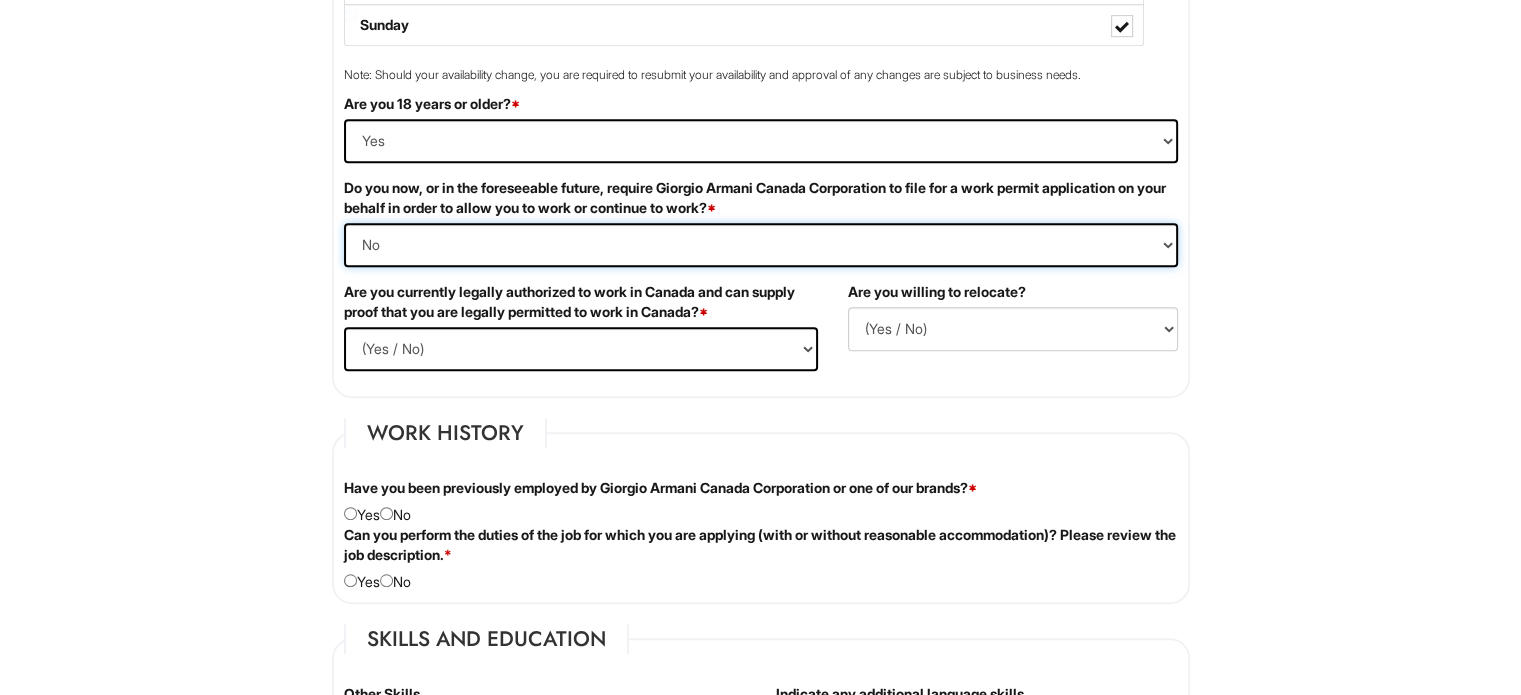 scroll, scrollTop: 1200, scrollLeft: 0, axis: vertical 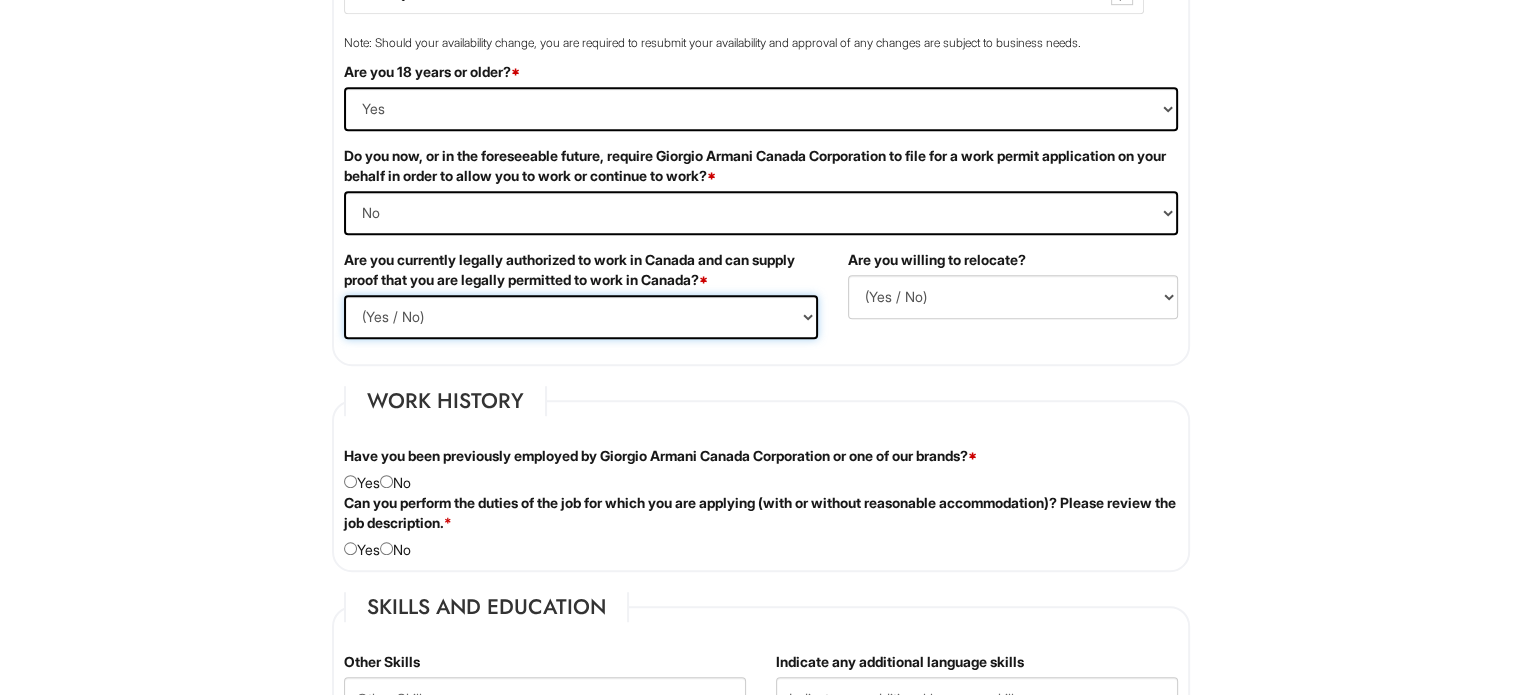 click on "(Yes / No) Yes No" at bounding box center (581, 317) 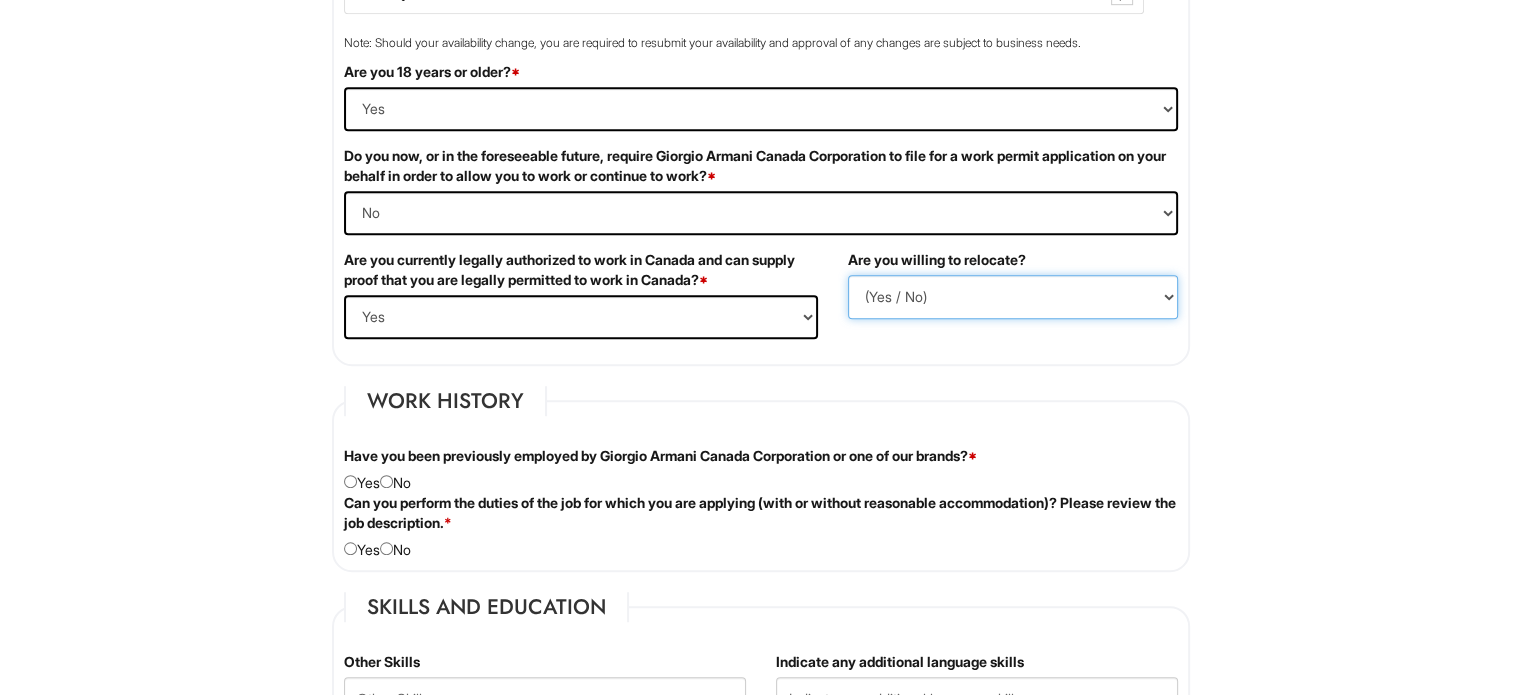 click on "(Yes / No) No Yes" at bounding box center [1013, 297] 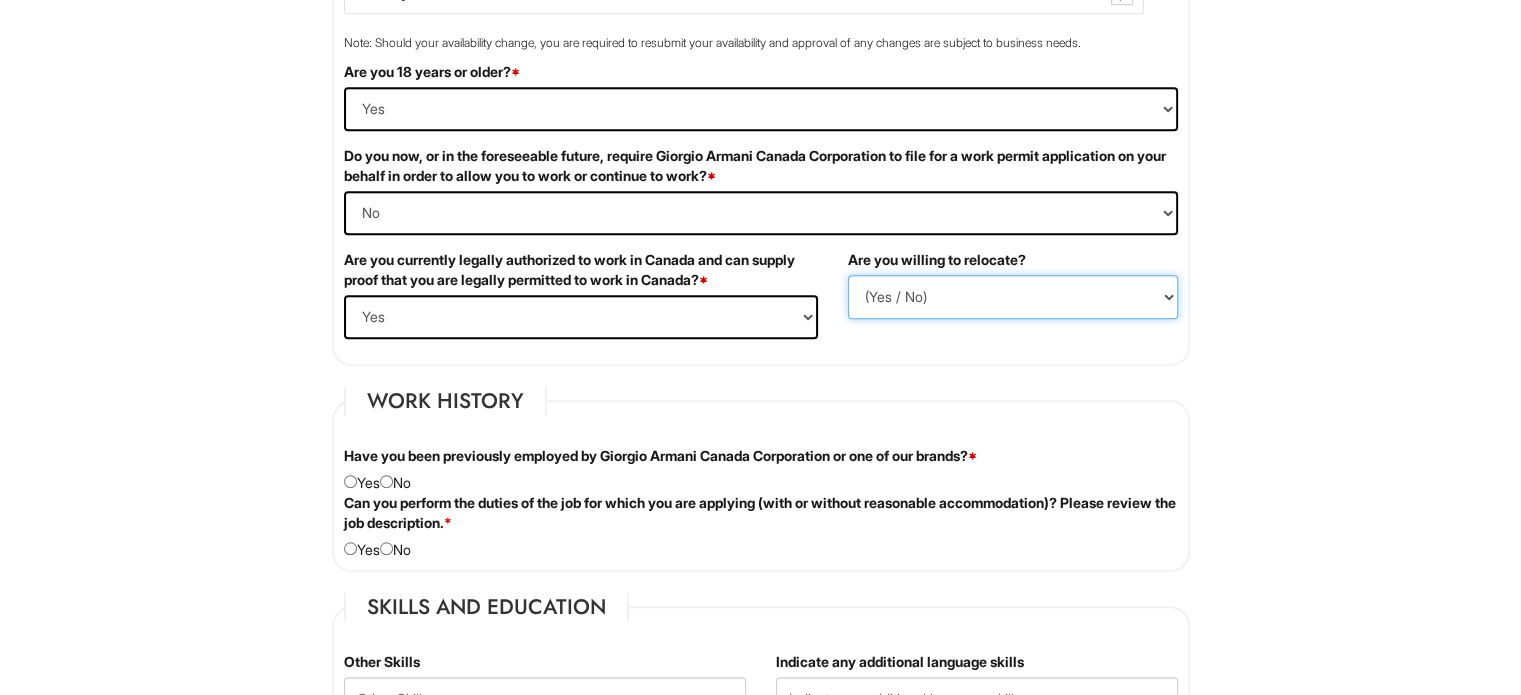 select on "Y" 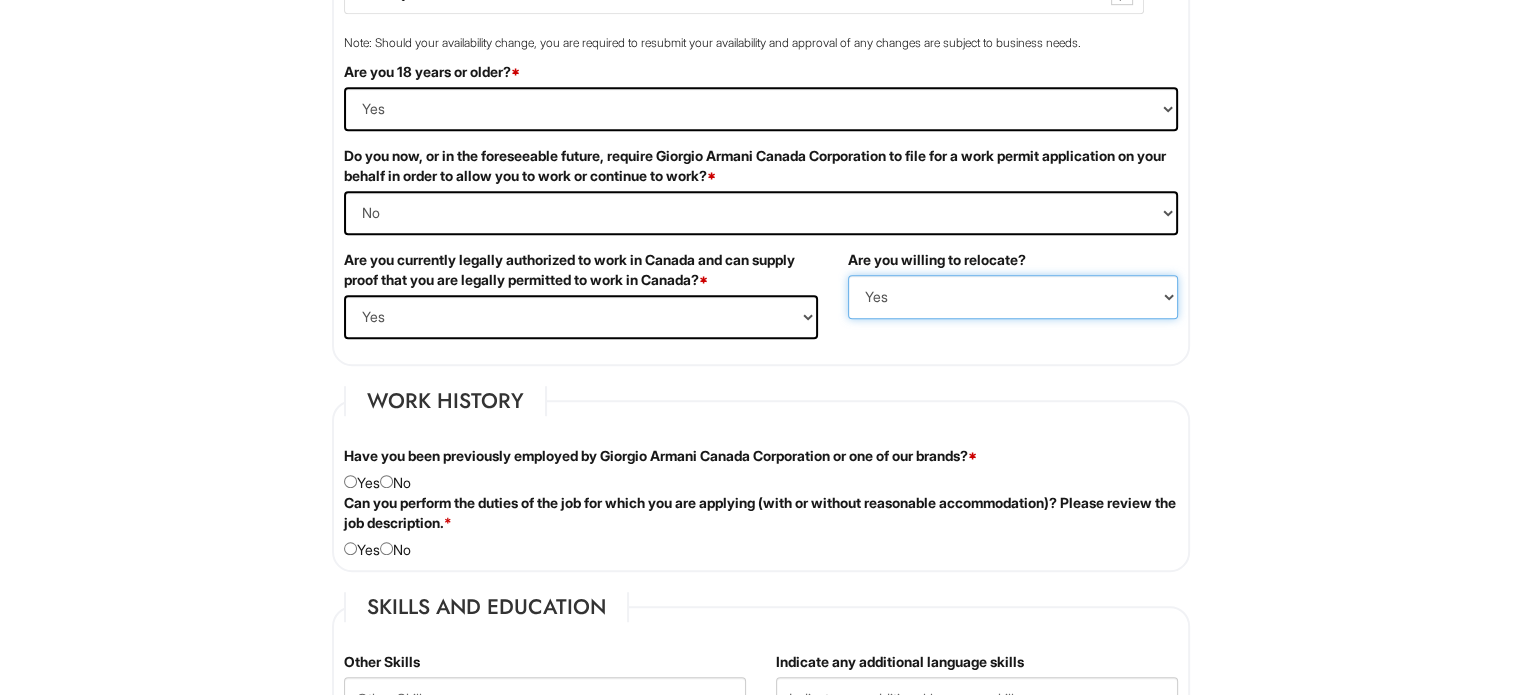 scroll, scrollTop: 1400, scrollLeft: 0, axis: vertical 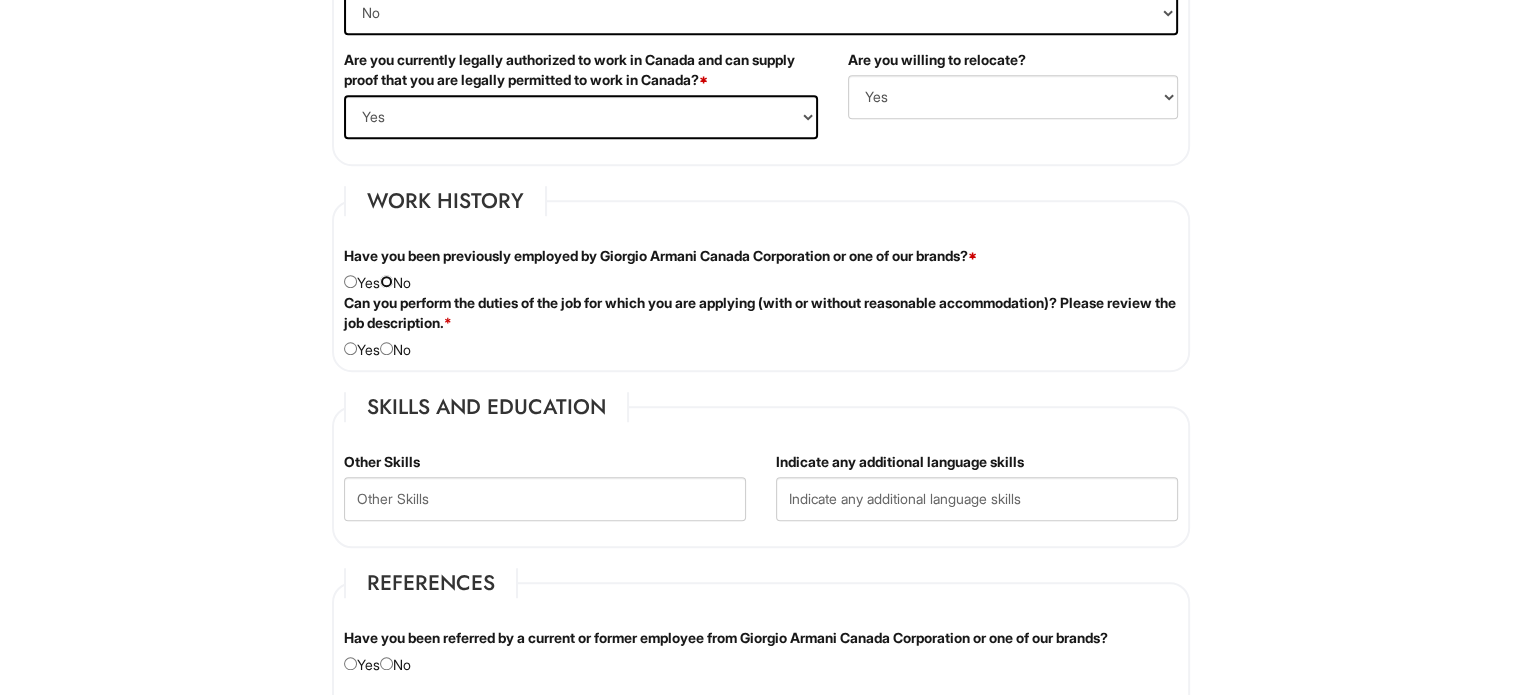click at bounding box center [386, 281] 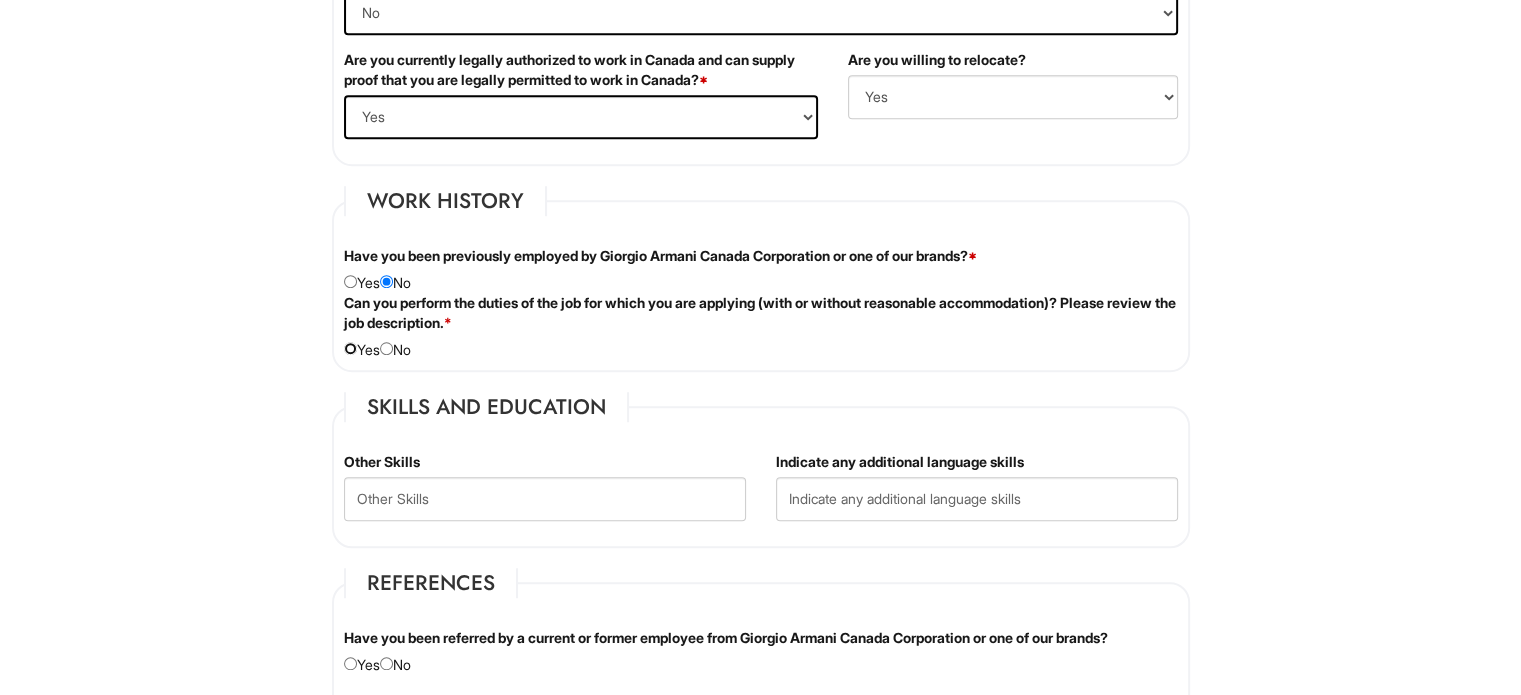 click at bounding box center (350, 348) 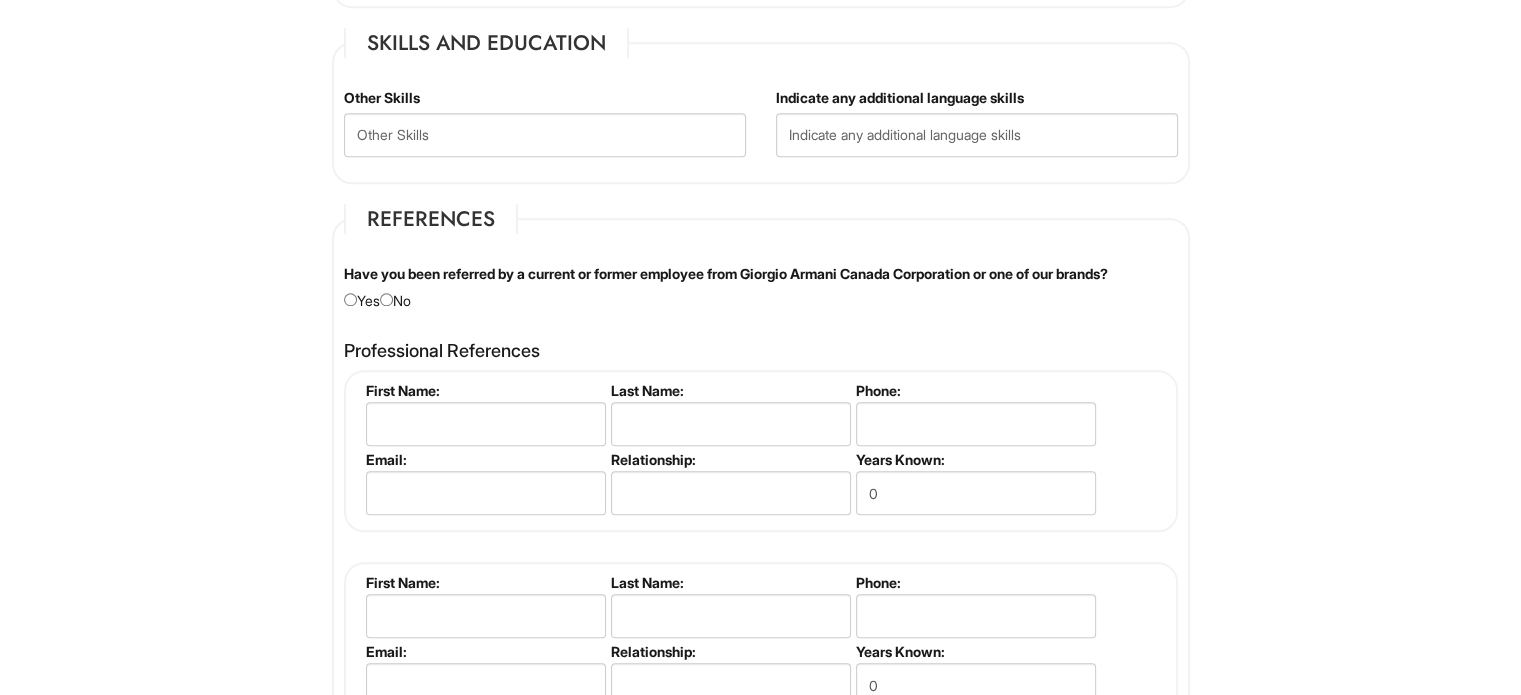 scroll, scrollTop: 1800, scrollLeft: 0, axis: vertical 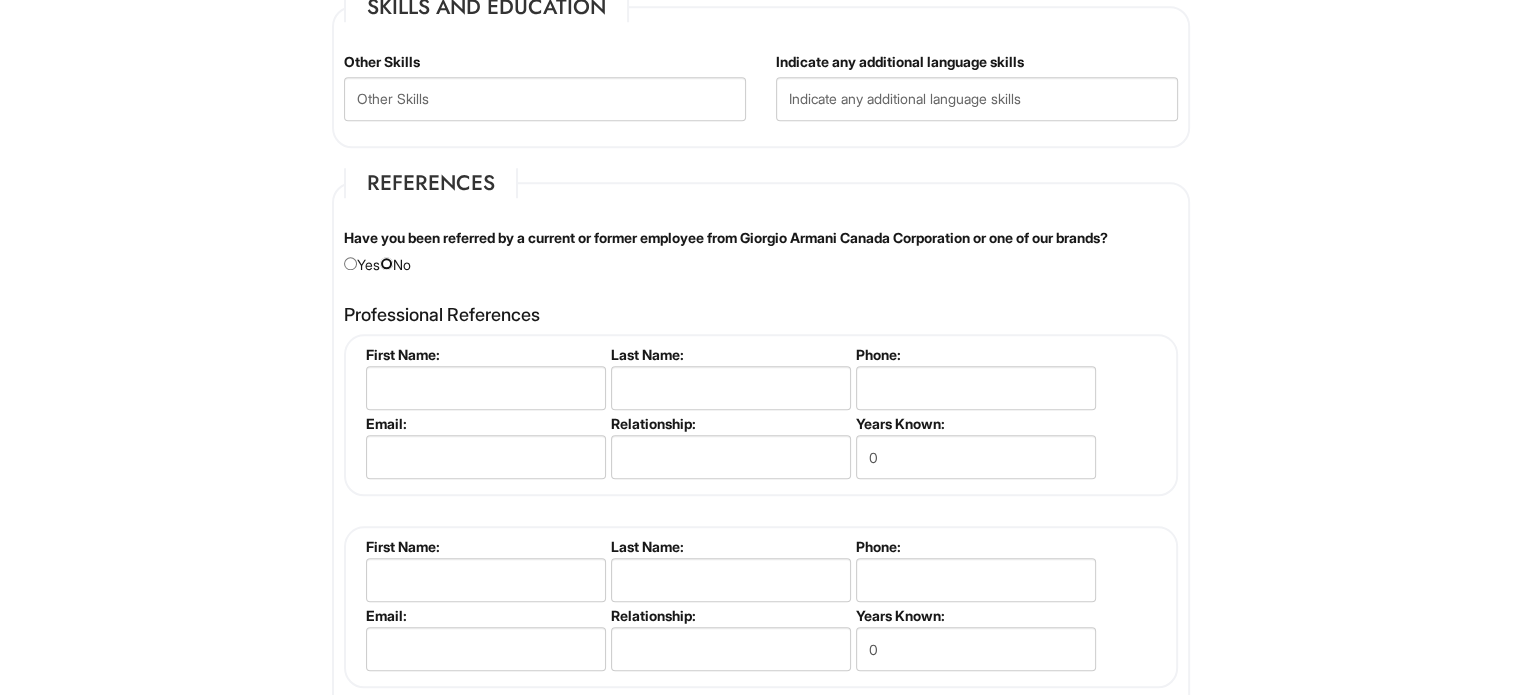 click at bounding box center (386, 263) 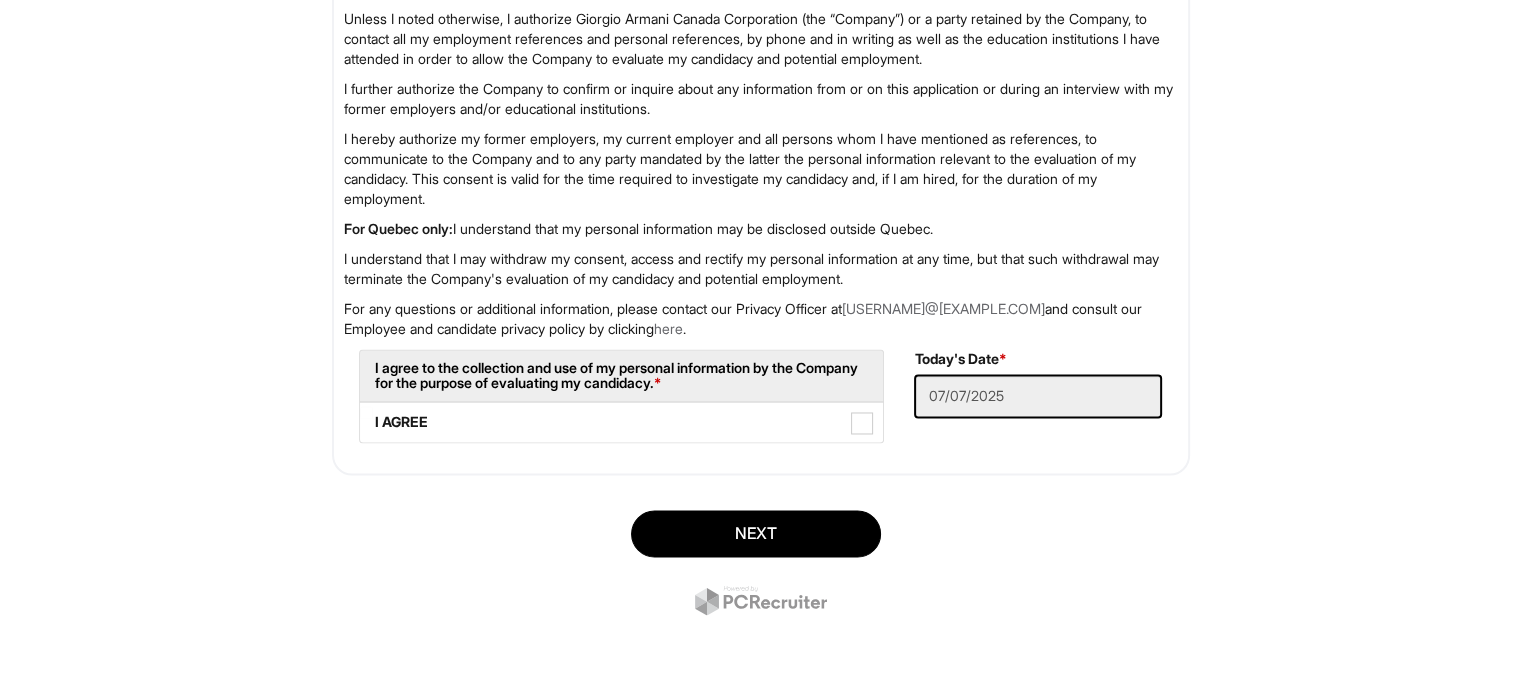 scroll, scrollTop: 3250, scrollLeft: 0, axis: vertical 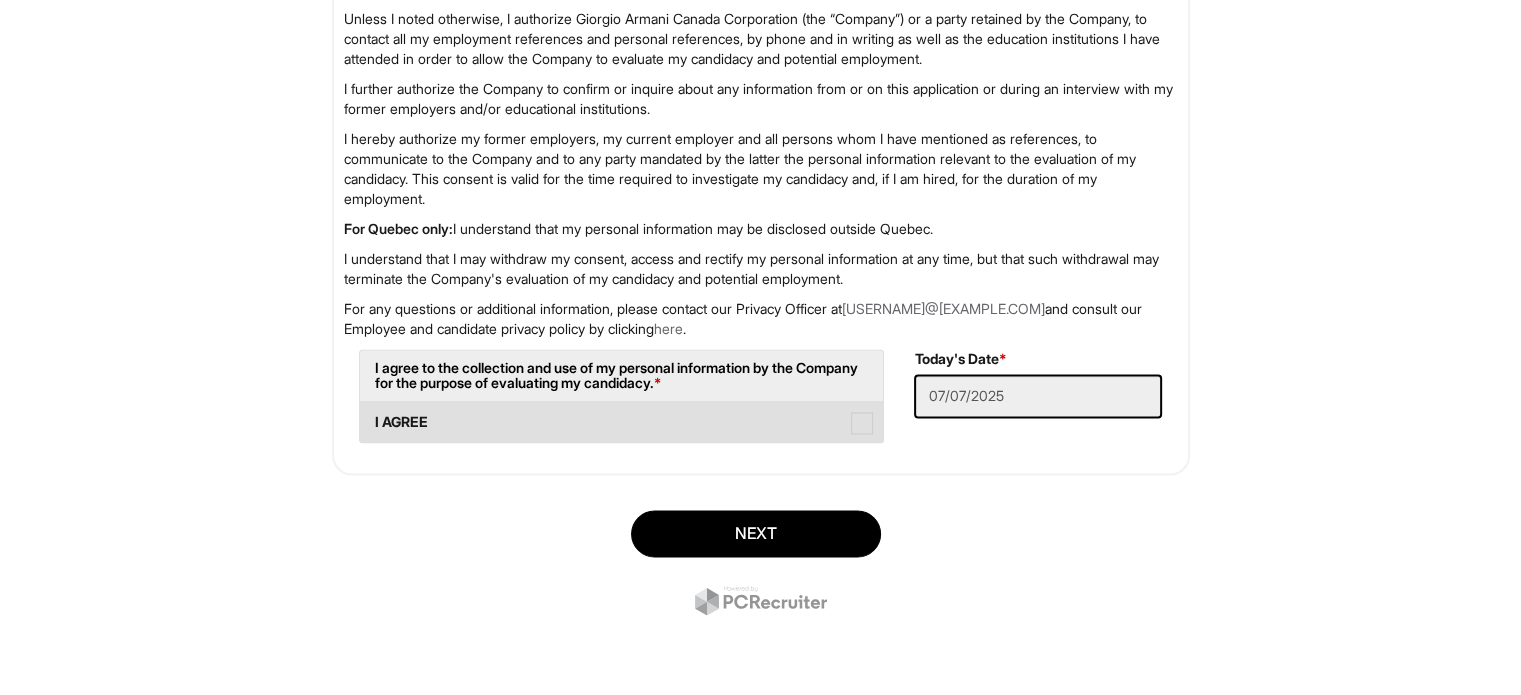 click at bounding box center [862, 423] 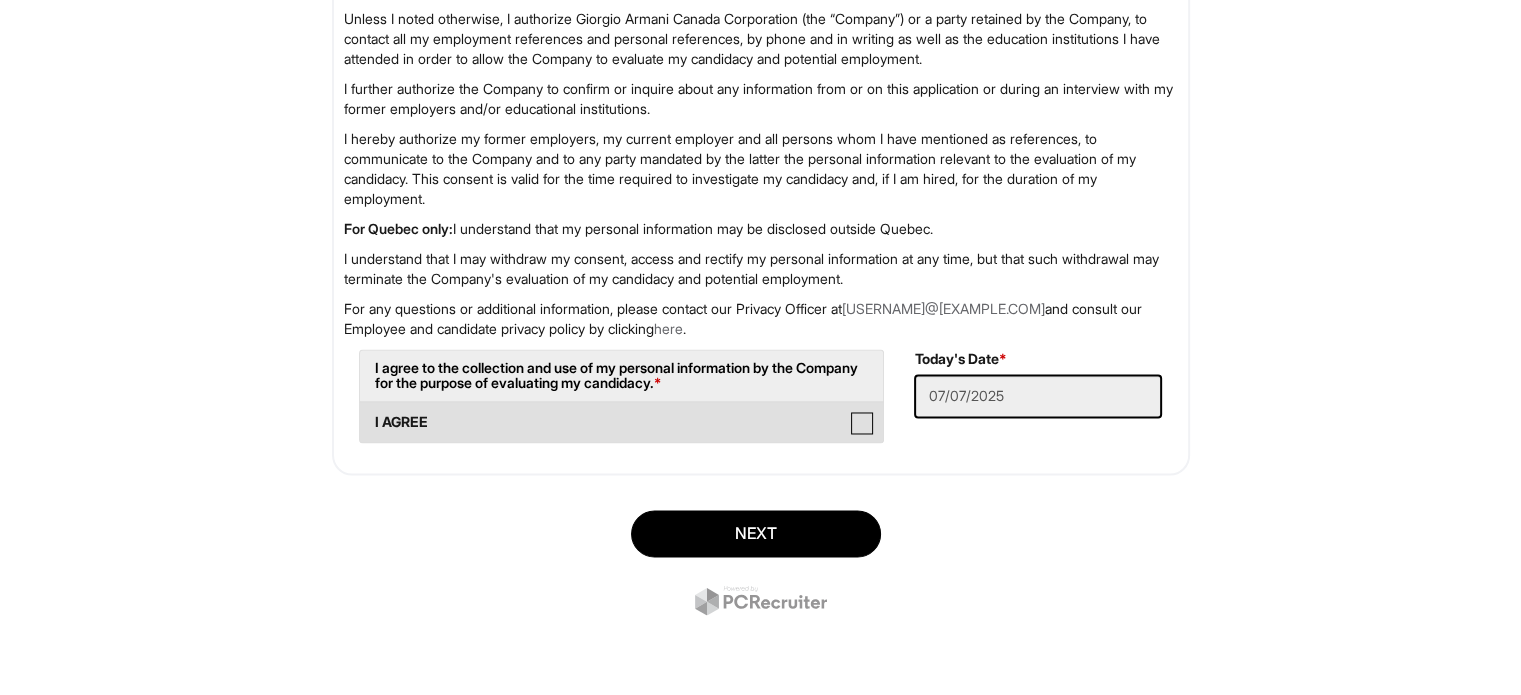click on "I AGREE" at bounding box center (366, 412) 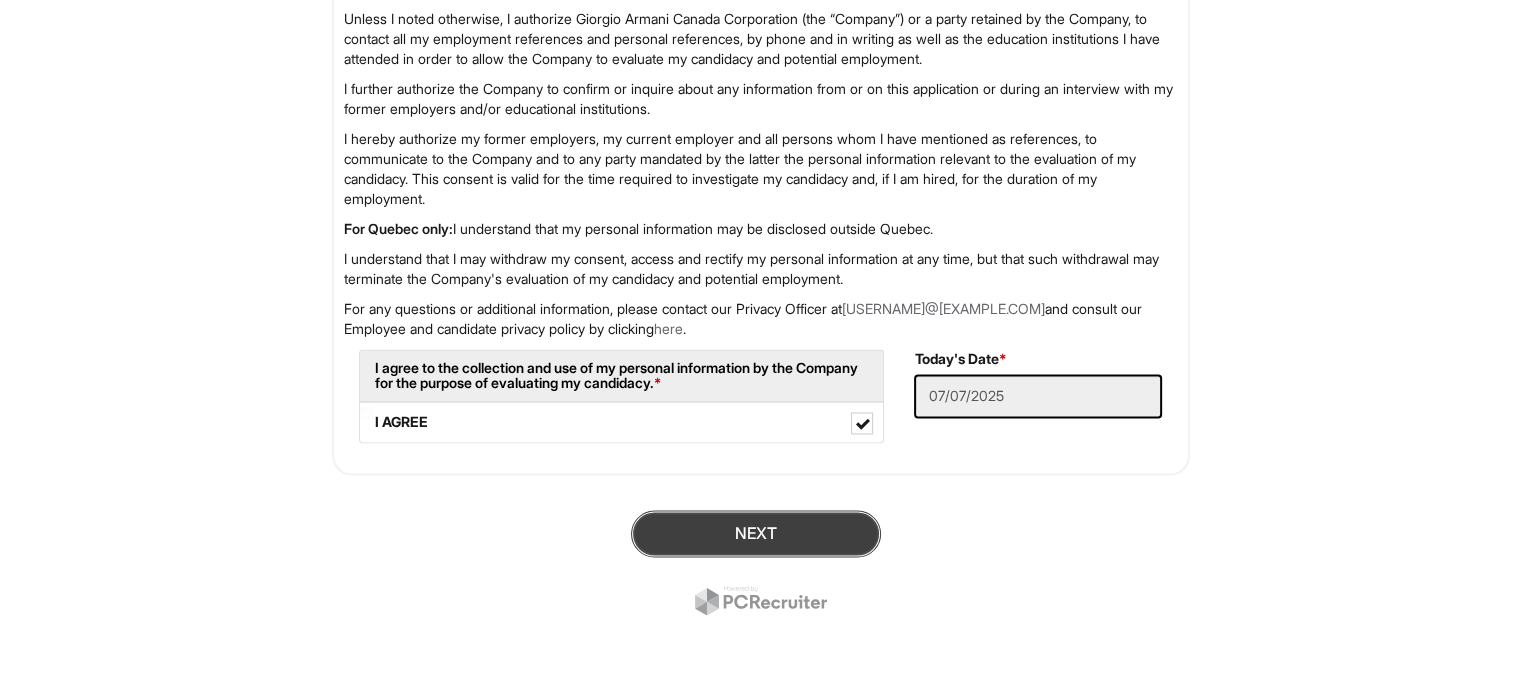 click on "Next" at bounding box center [756, 533] 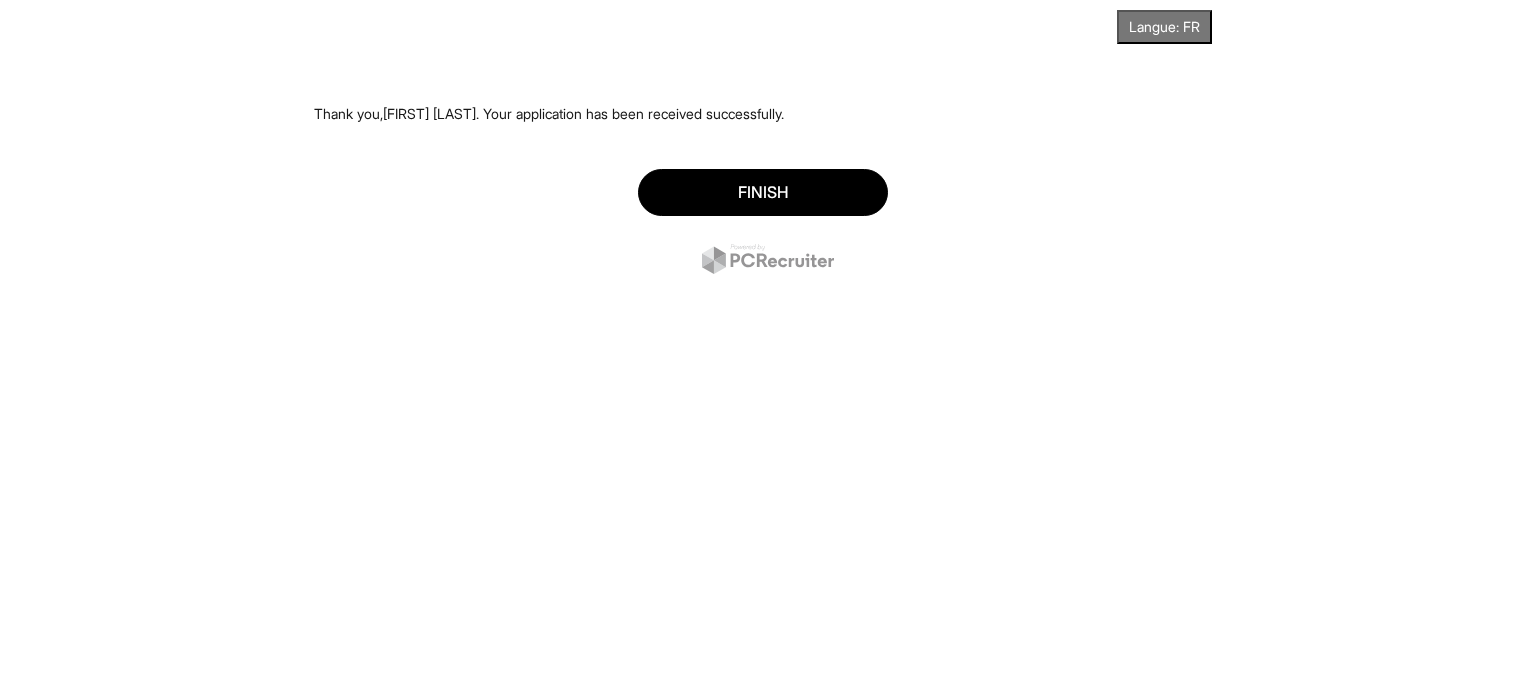 scroll, scrollTop: 0, scrollLeft: 0, axis: both 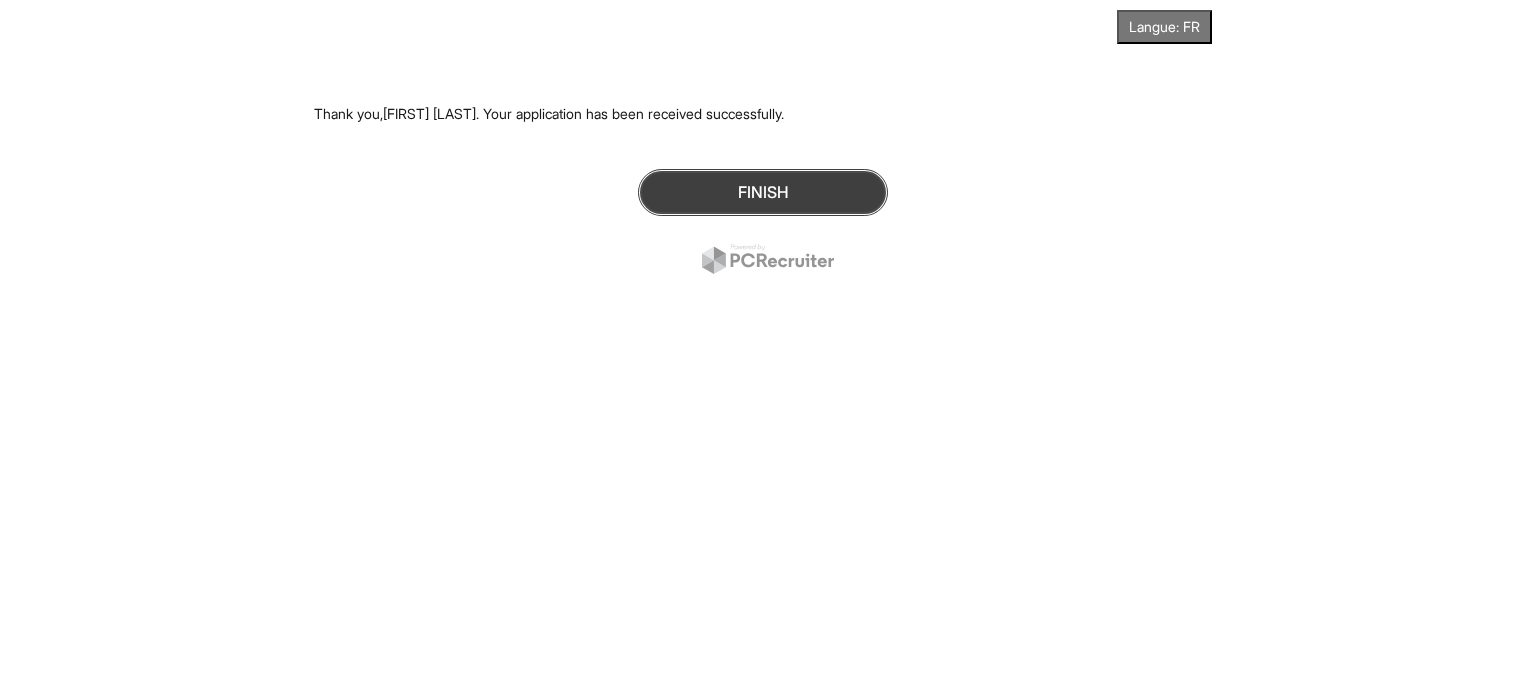 click on "Finish" at bounding box center [763, 192] 